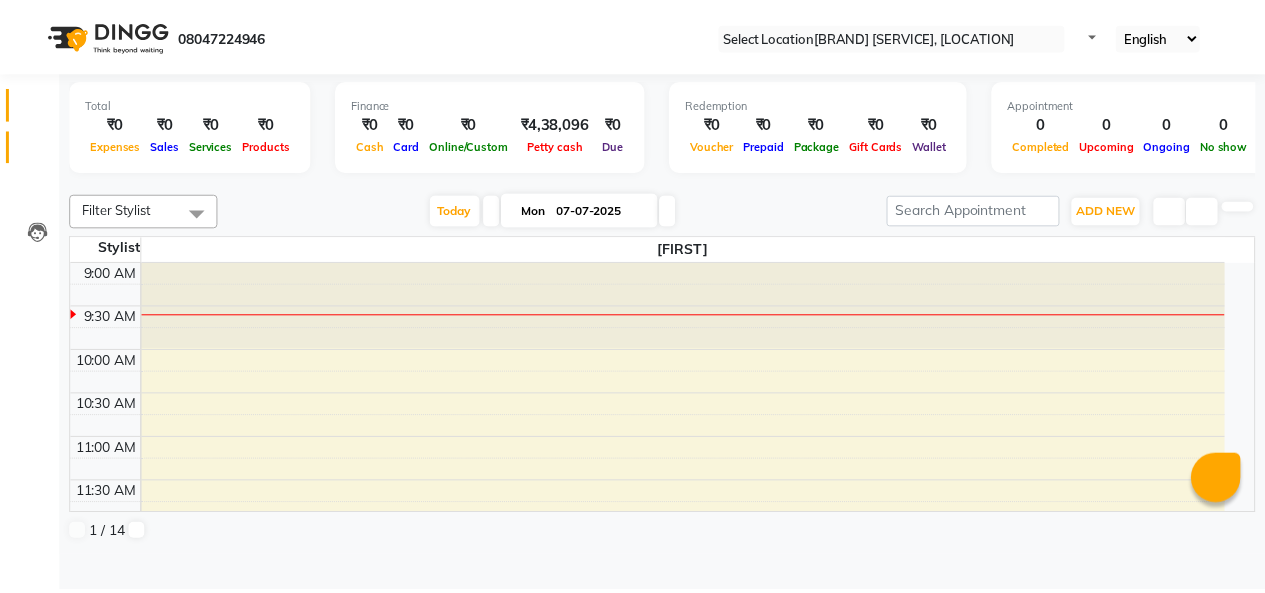 scroll, scrollTop: 0, scrollLeft: 0, axis: both 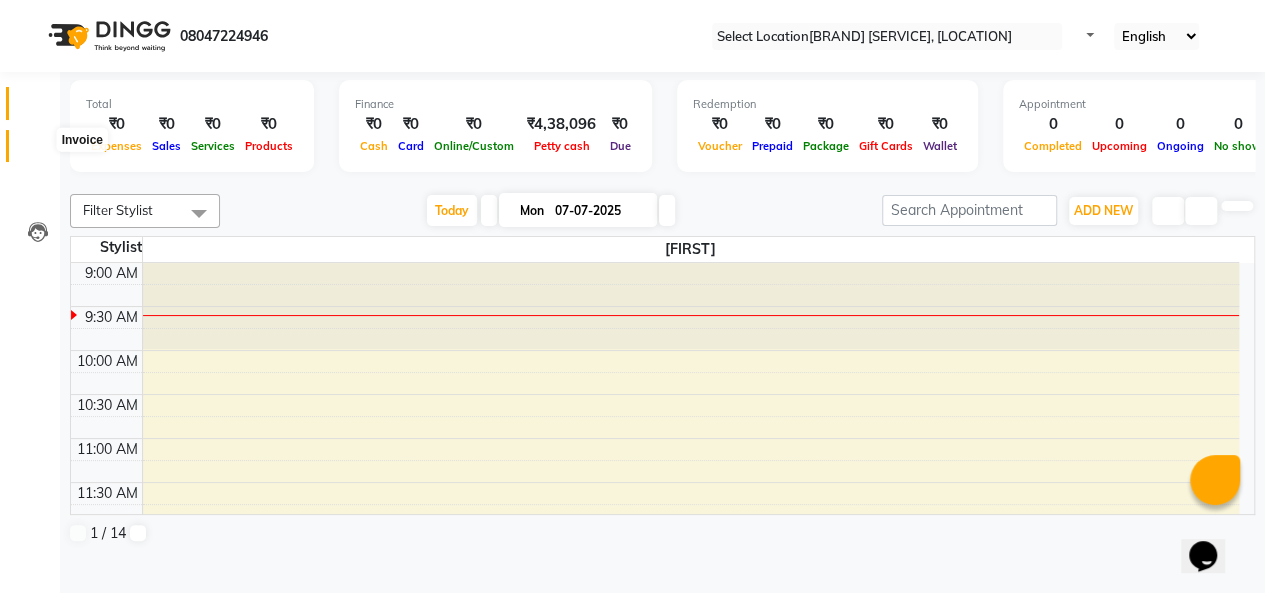 click at bounding box center (37, 151) 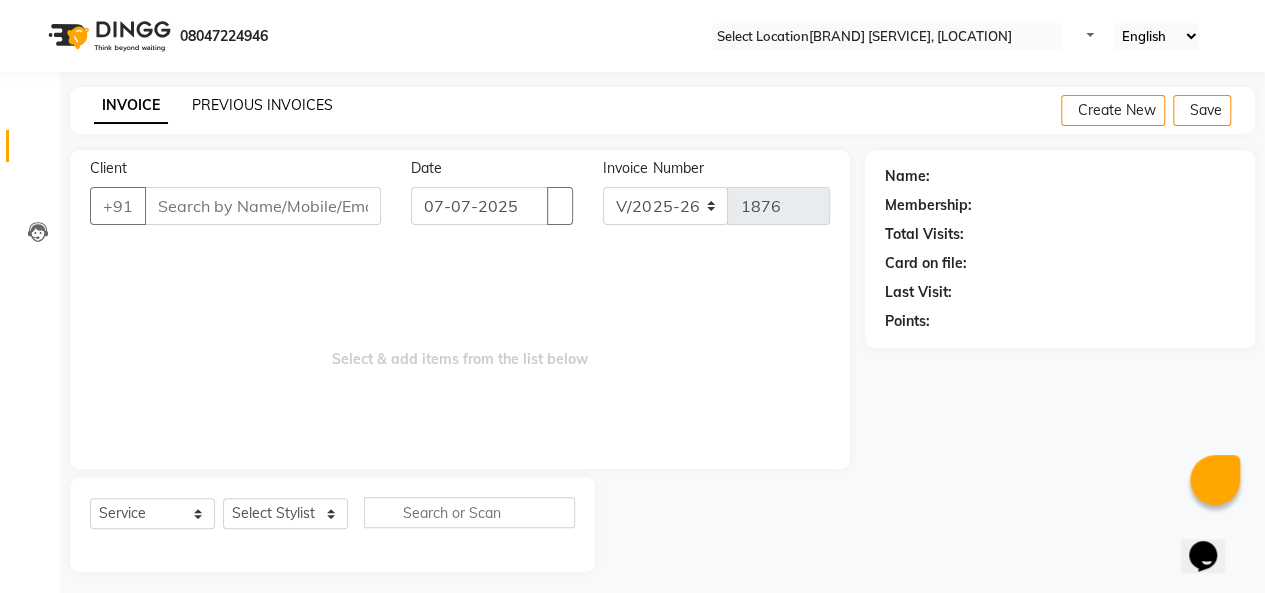 click on "PREVIOUS INVOICES" at bounding box center (262, 105) 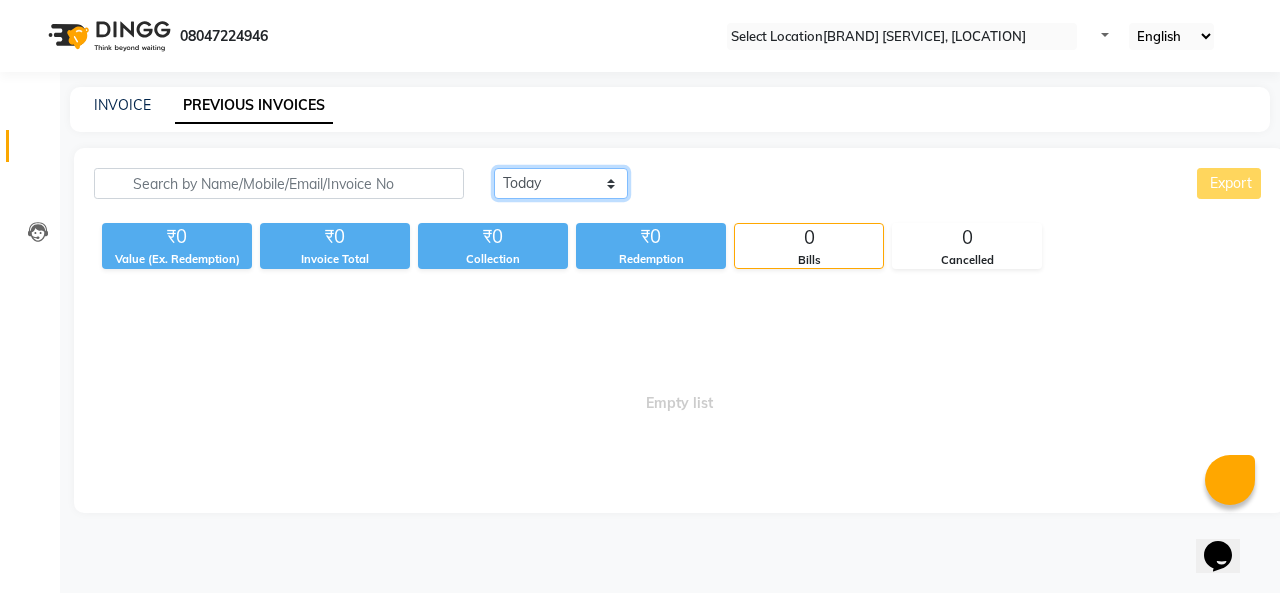 click on "Today Yesterday Custom Range" at bounding box center (561, 183) 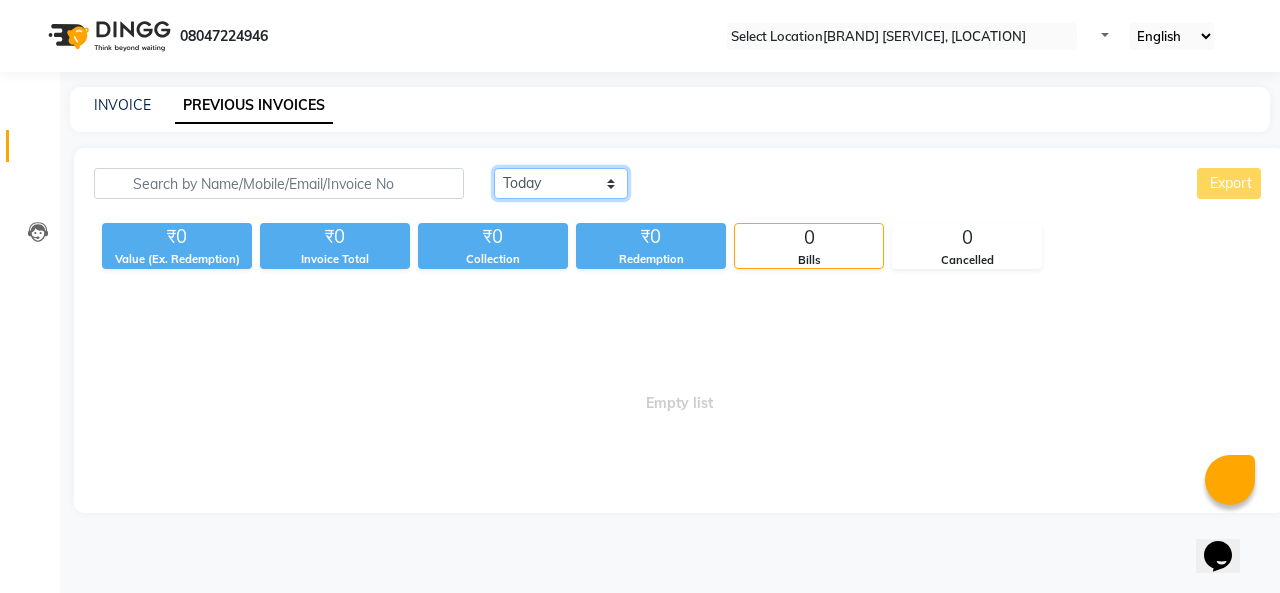 select on "yesterday" 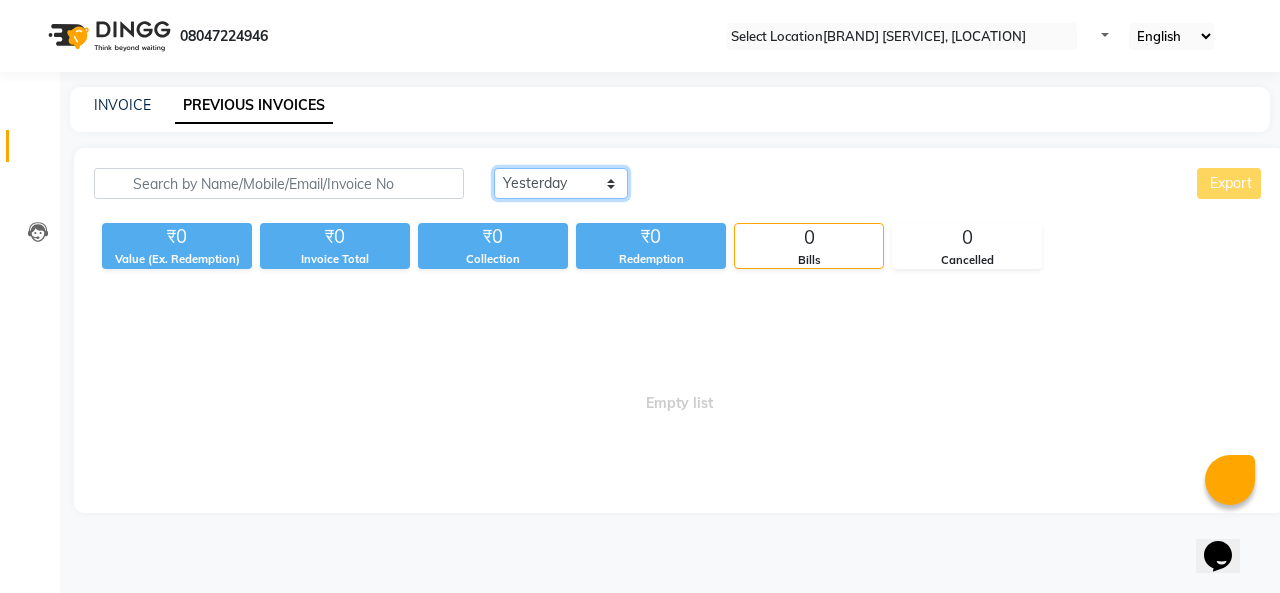 click on "Today Yesterday Custom Range" at bounding box center [561, 183] 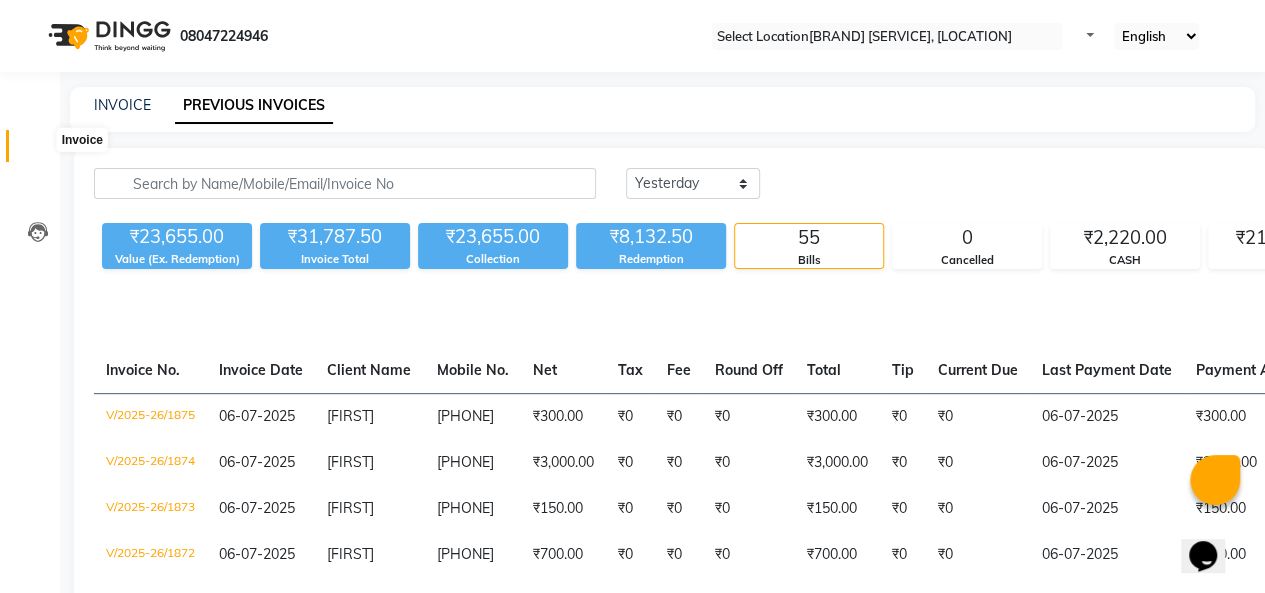 click at bounding box center [37, 151] 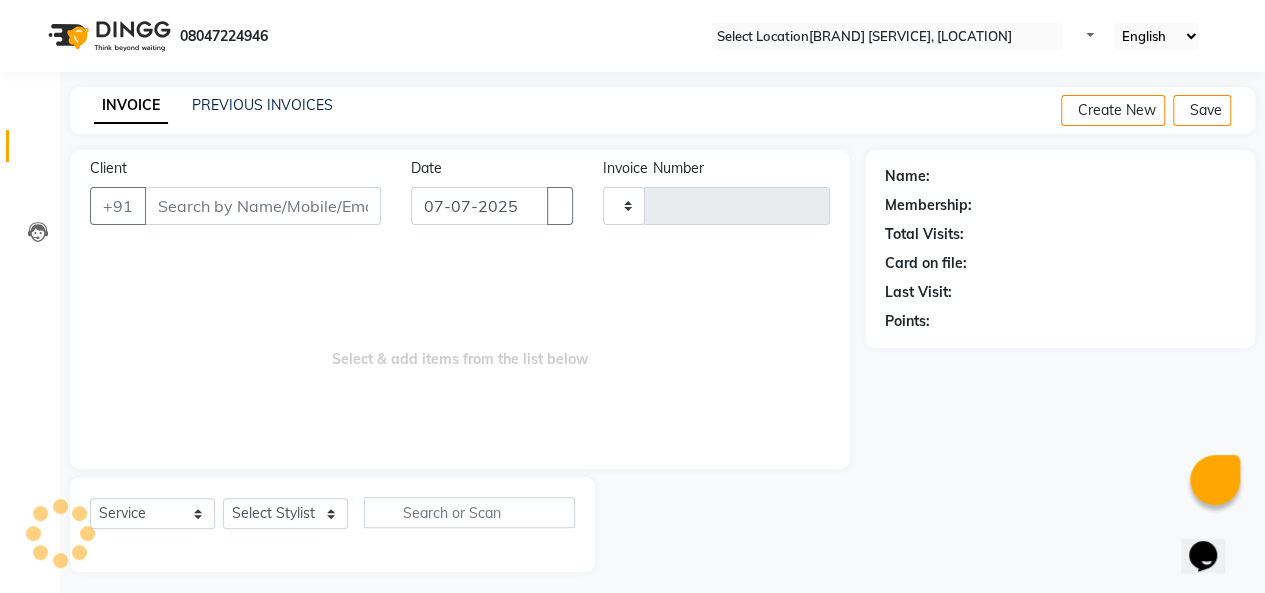 scroll, scrollTop: 7, scrollLeft: 0, axis: vertical 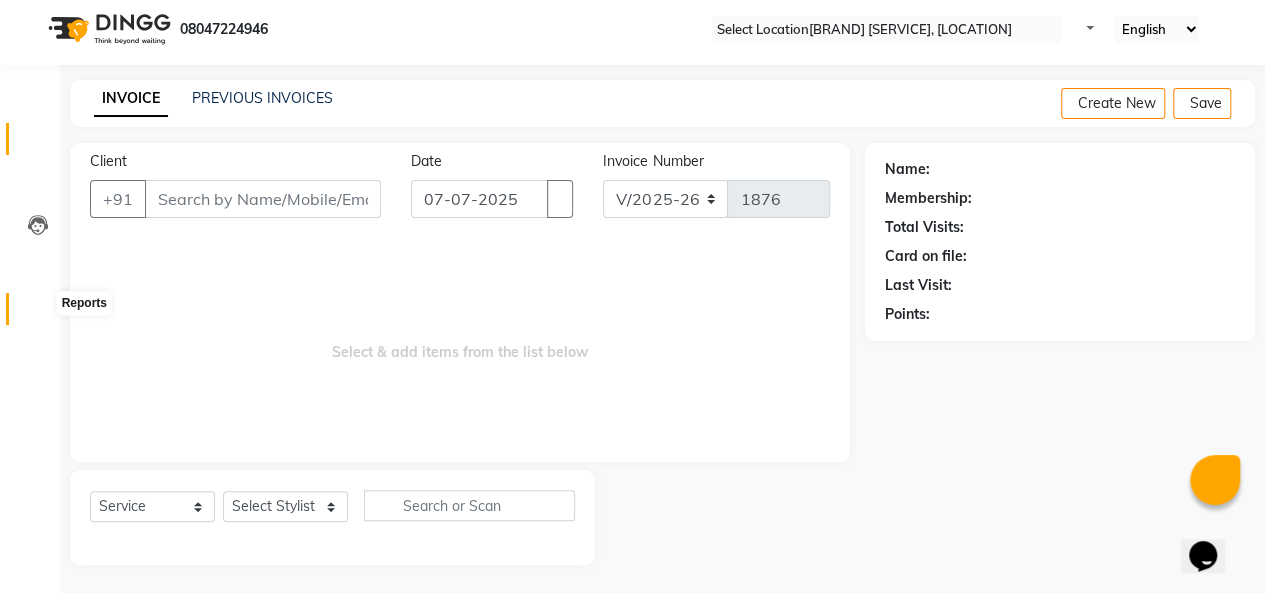 click at bounding box center (38, 314) 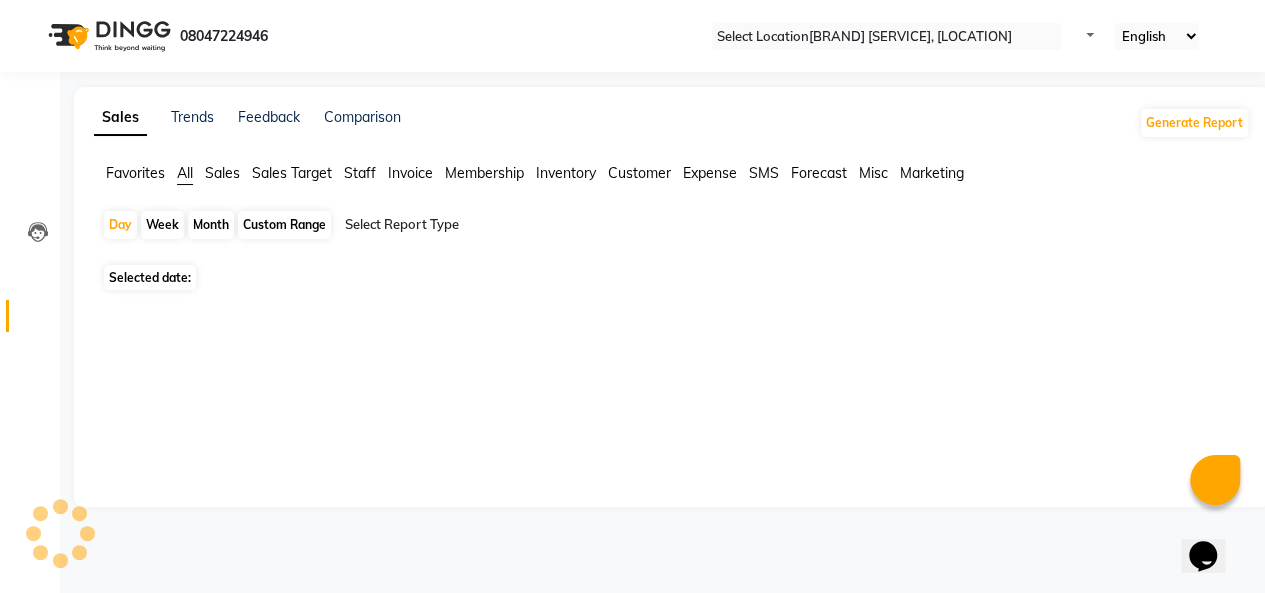 scroll, scrollTop: 0, scrollLeft: 0, axis: both 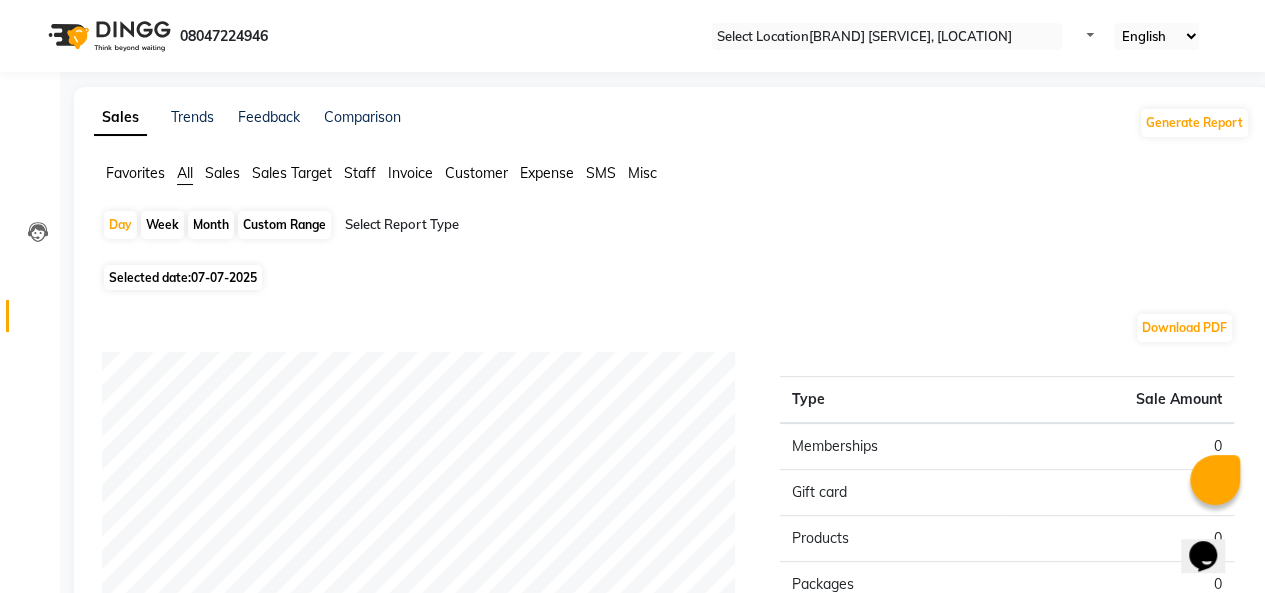 click on "Sales" at bounding box center [135, 173] 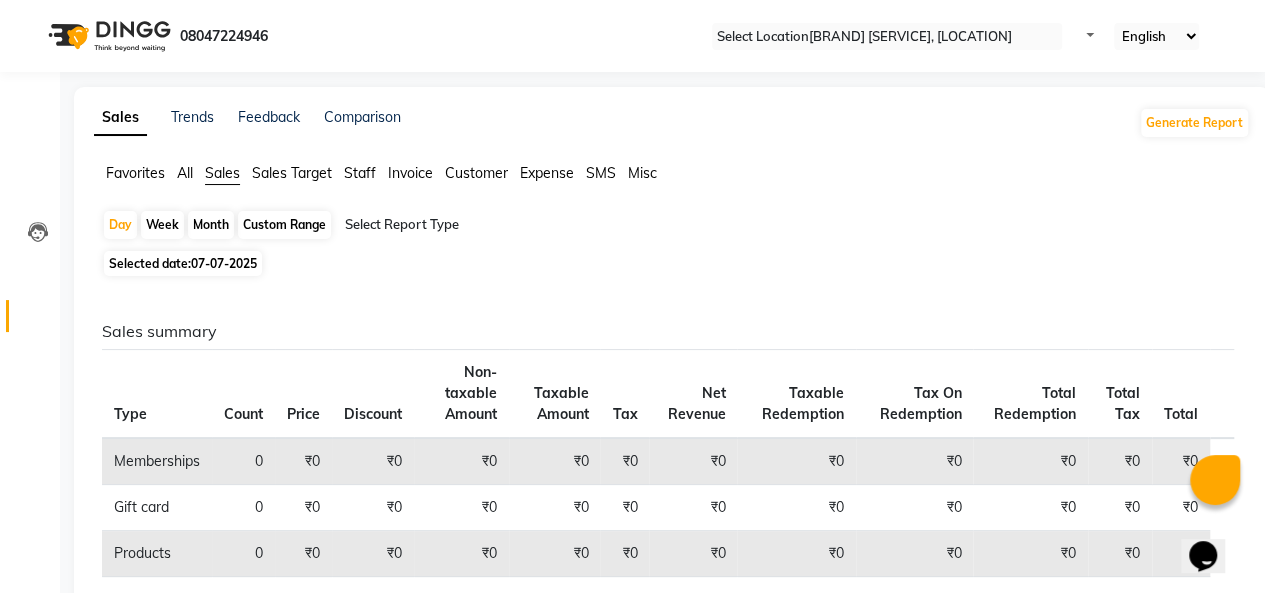 click on "Favorites All Sales Sales Target Staff Invoice Customer Expense SMS Misc" at bounding box center [672, 174] 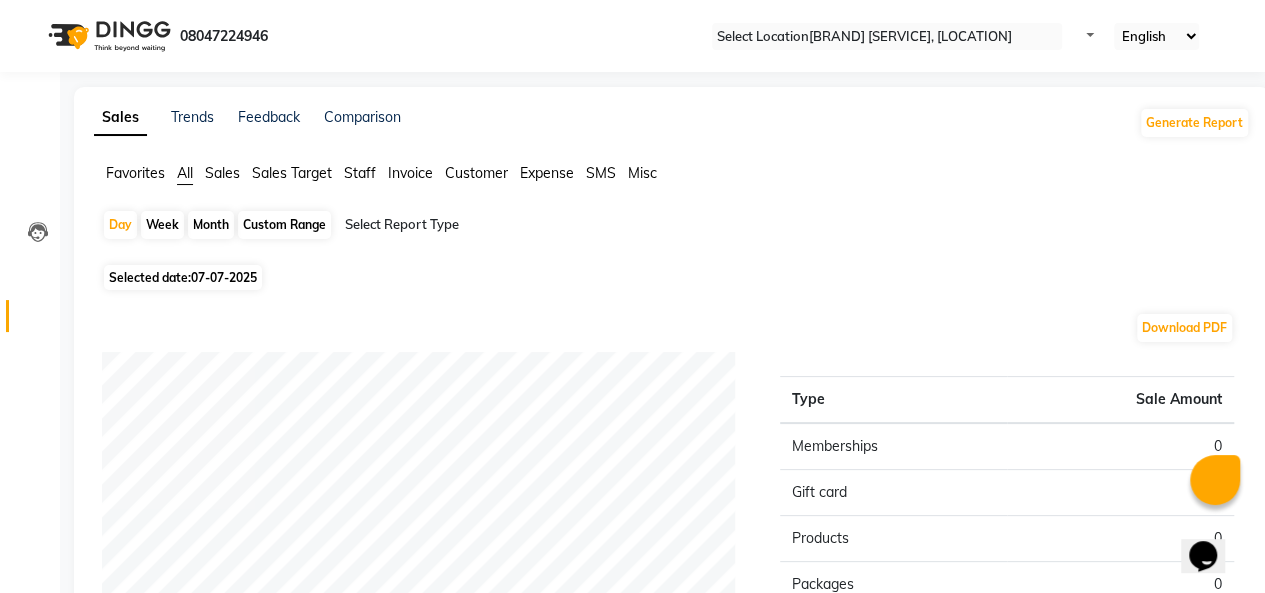 click on "Month" at bounding box center (211, 225) 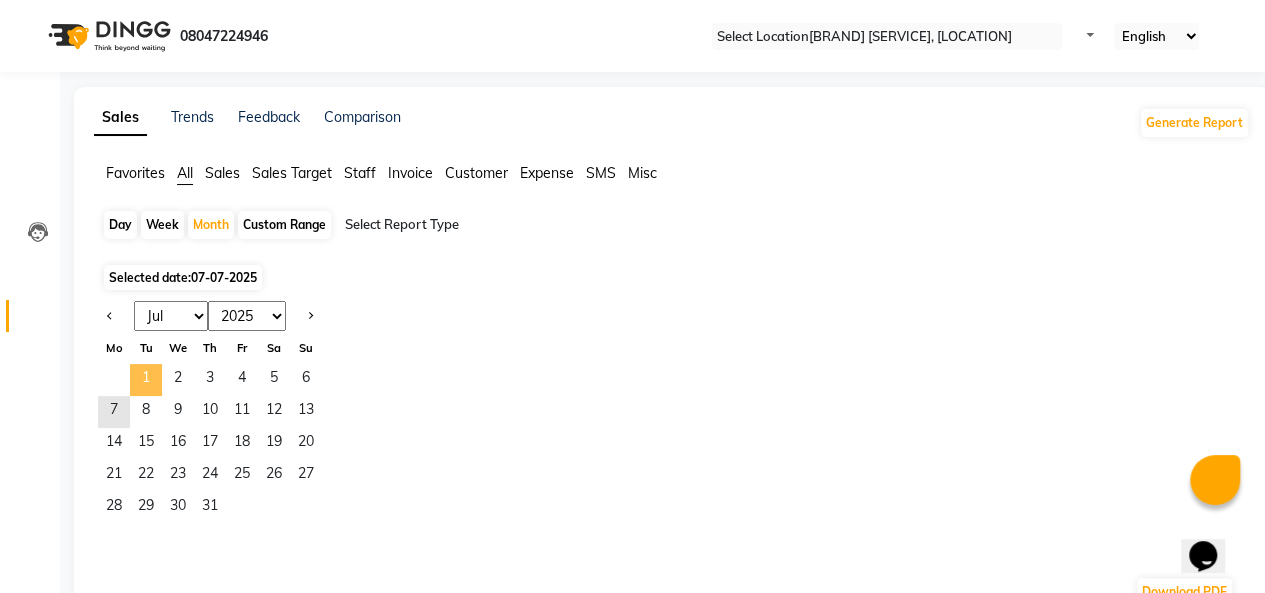click on "1" at bounding box center (146, 380) 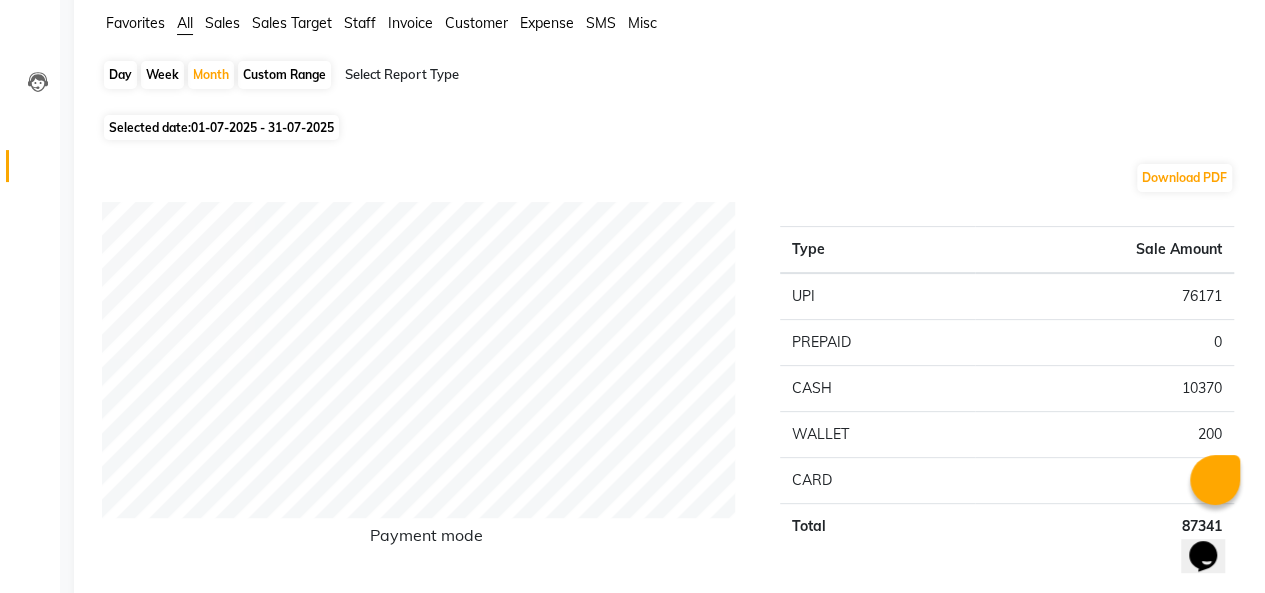 scroll, scrollTop: 0, scrollLeft: 0, axis: both 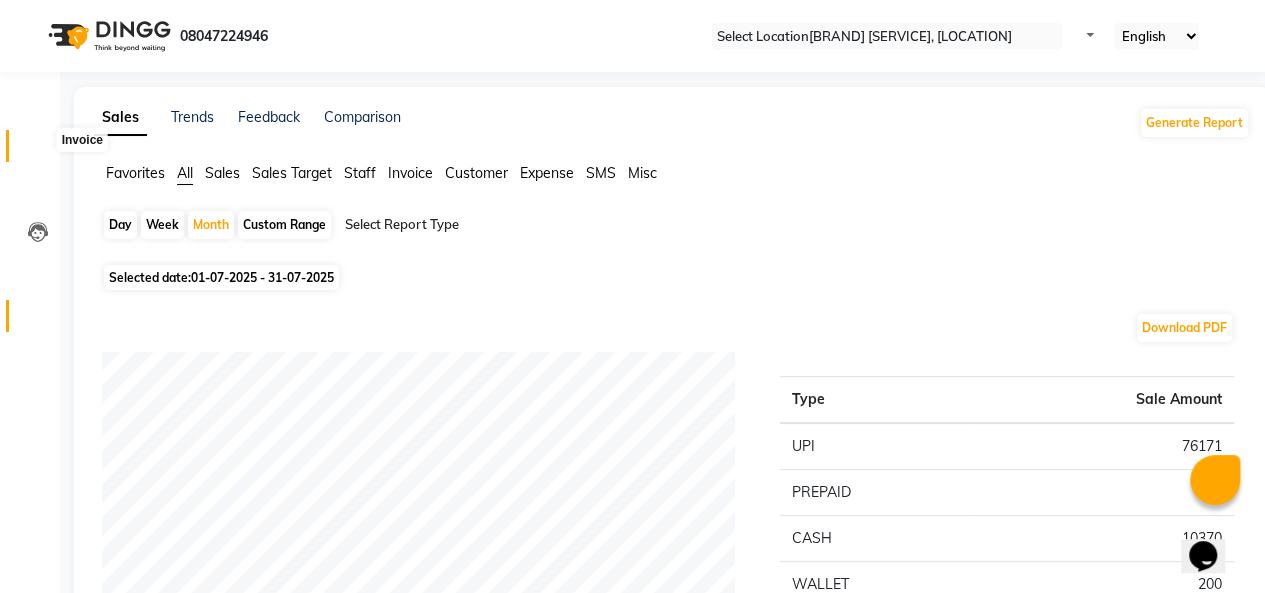 click at bounding box center [38, 151] 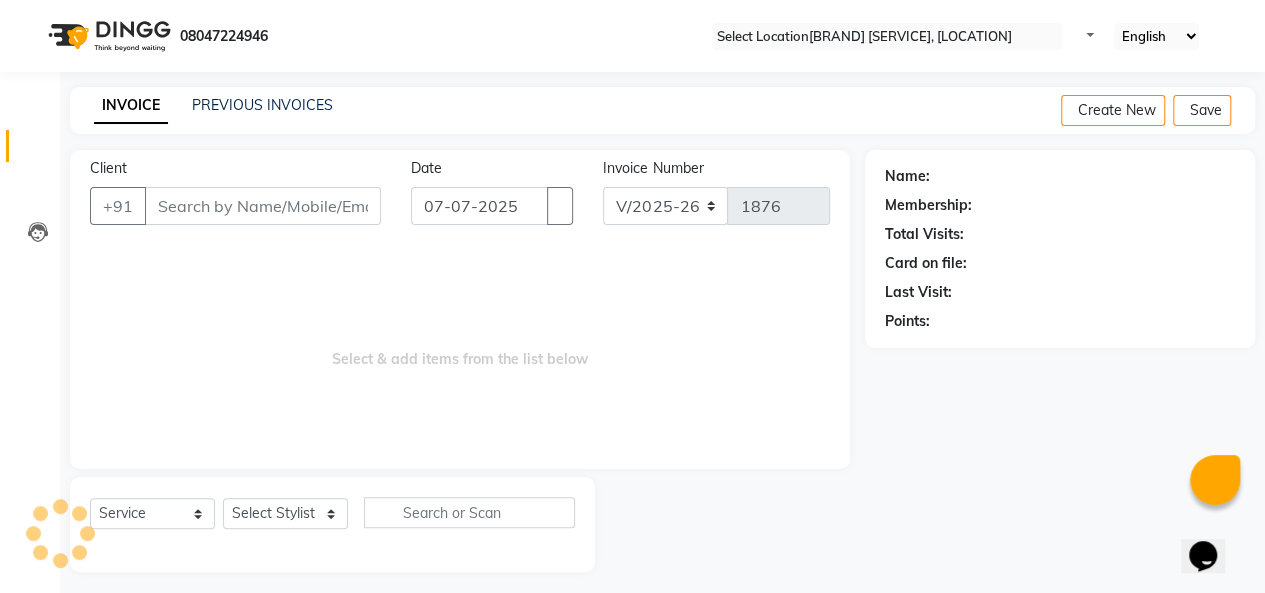 scroll, scrollTop: 7, scrollLeft: 0, axis: vertical 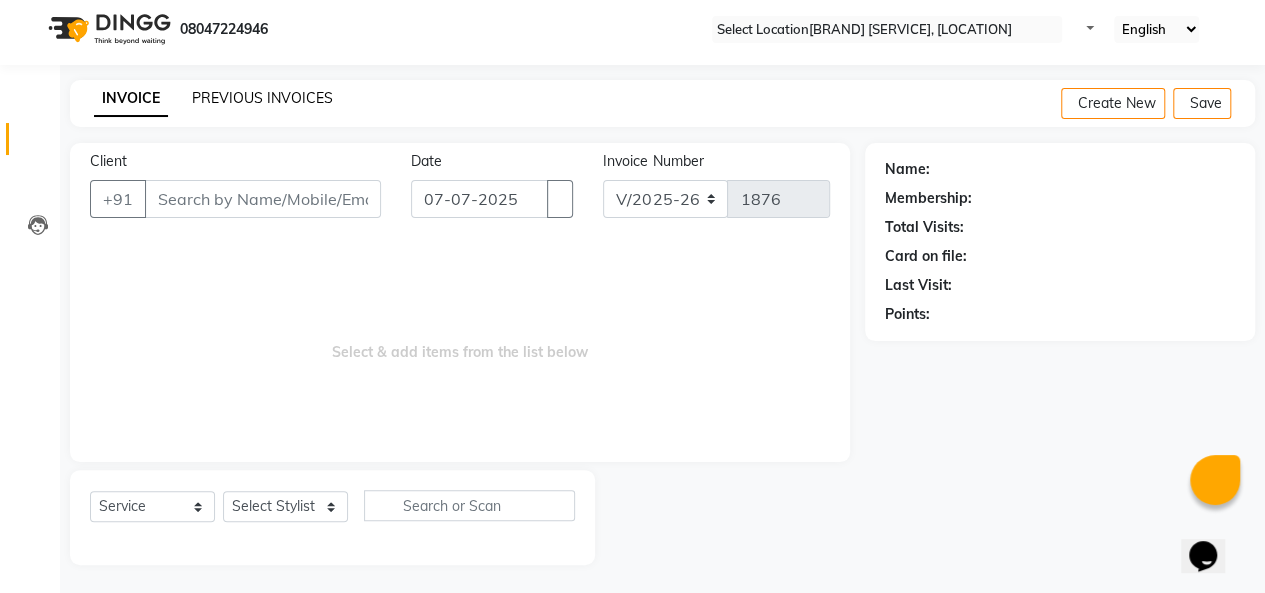 click on "PREVIOUS INVOICES" at bounding box center [262, 98] 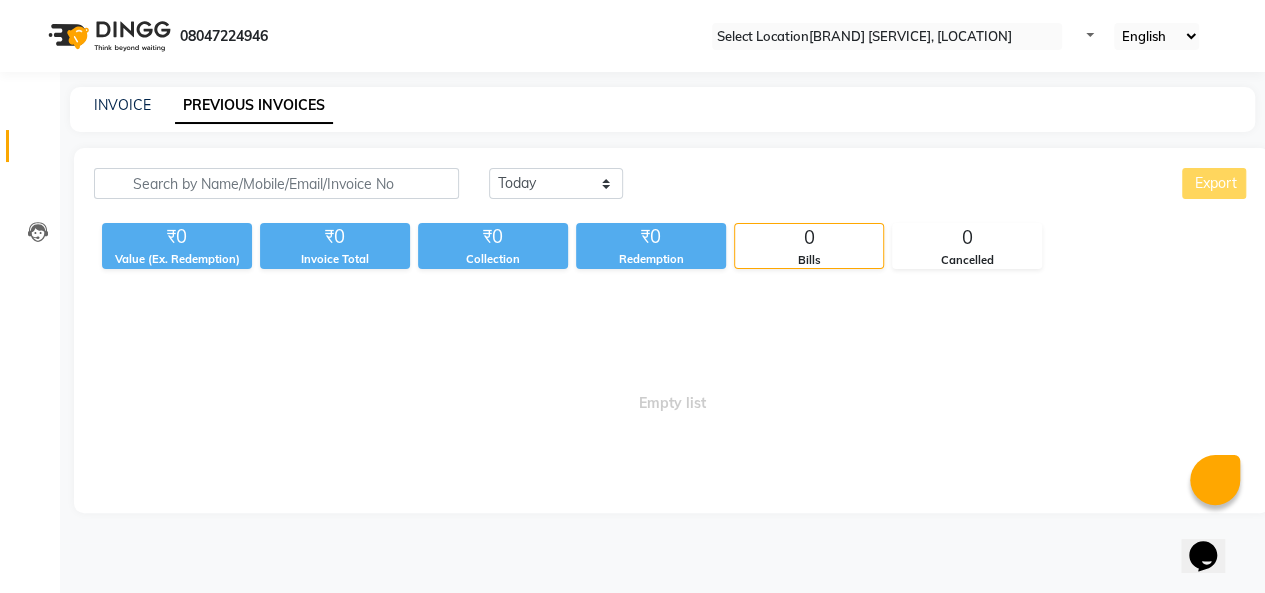 scroll, scrollTop: 0, scrollLeft: 0, axis: both 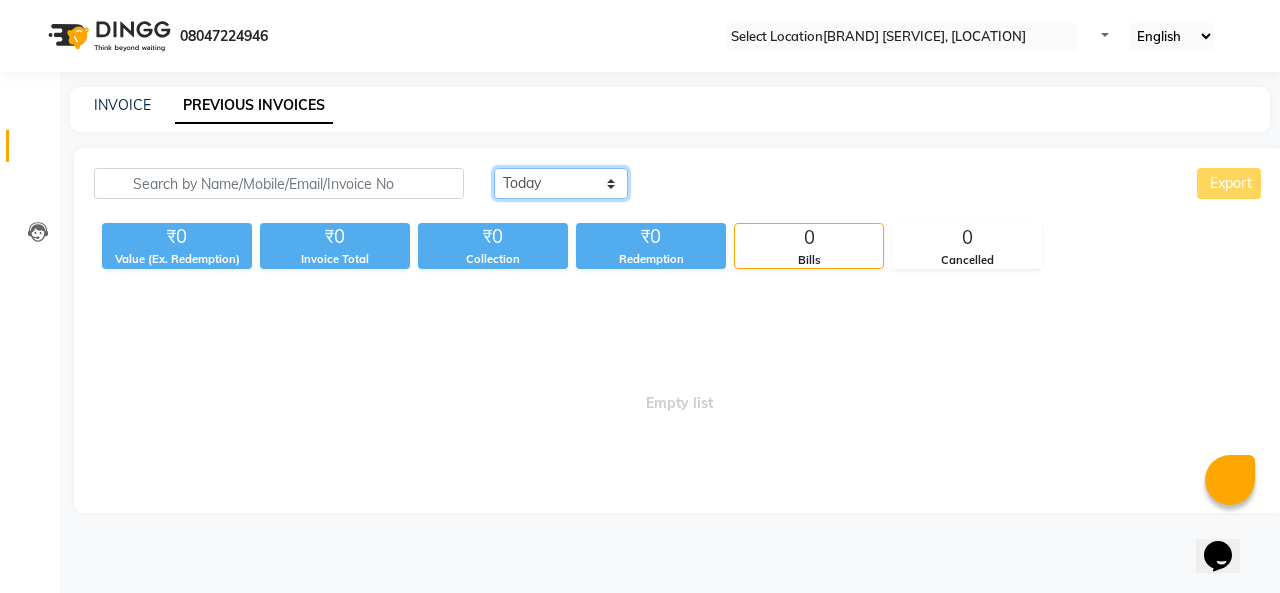 click on "Today Yesterday Custom Range" at bounding box center (561, 183) 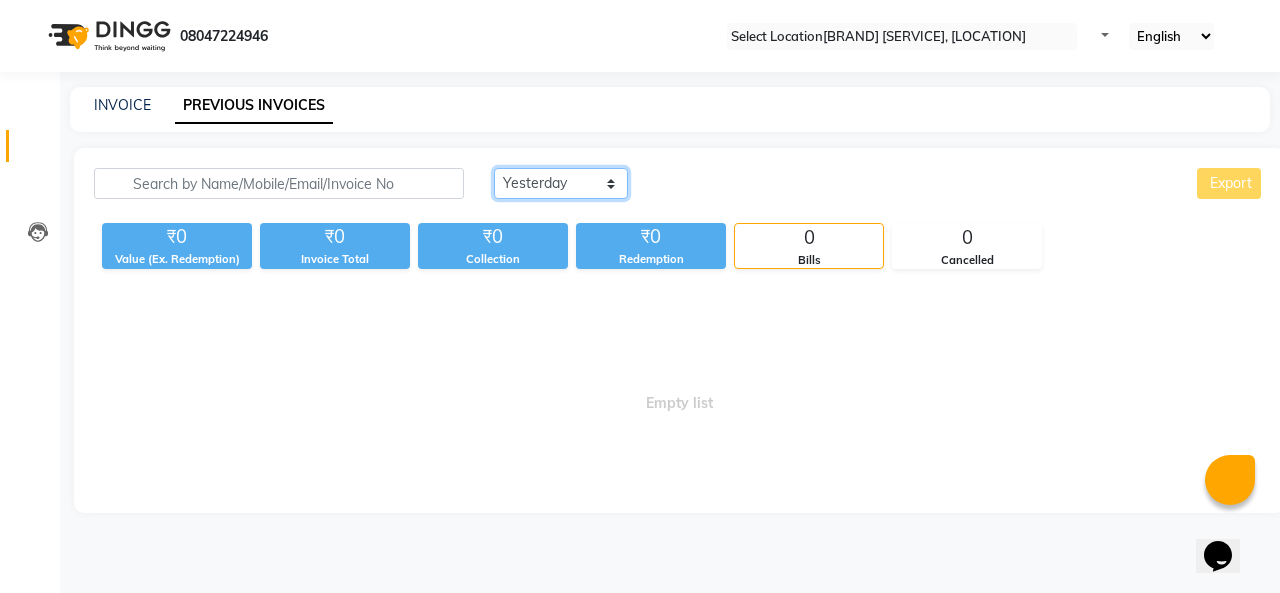 click on "Today Yesterday Custom Range" at bounding box center (561, 183) 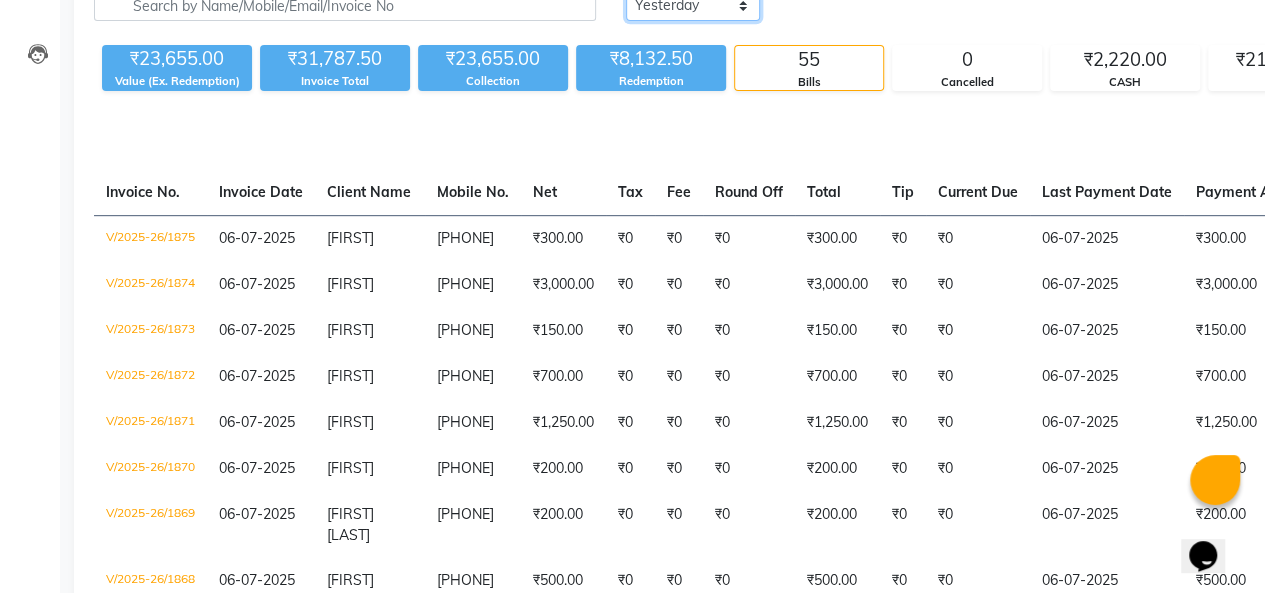 scroll, scrollTop: 187, scrollLeft: 0, axis: vertical 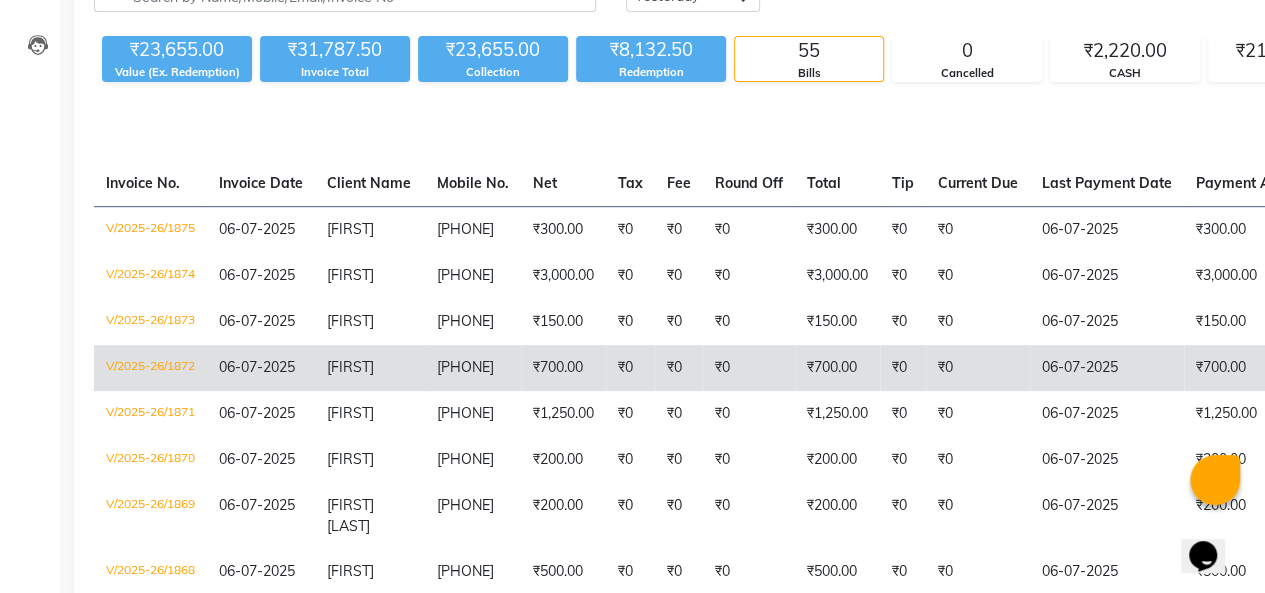 click on "₹700.00" at bounding box center [563, 229] 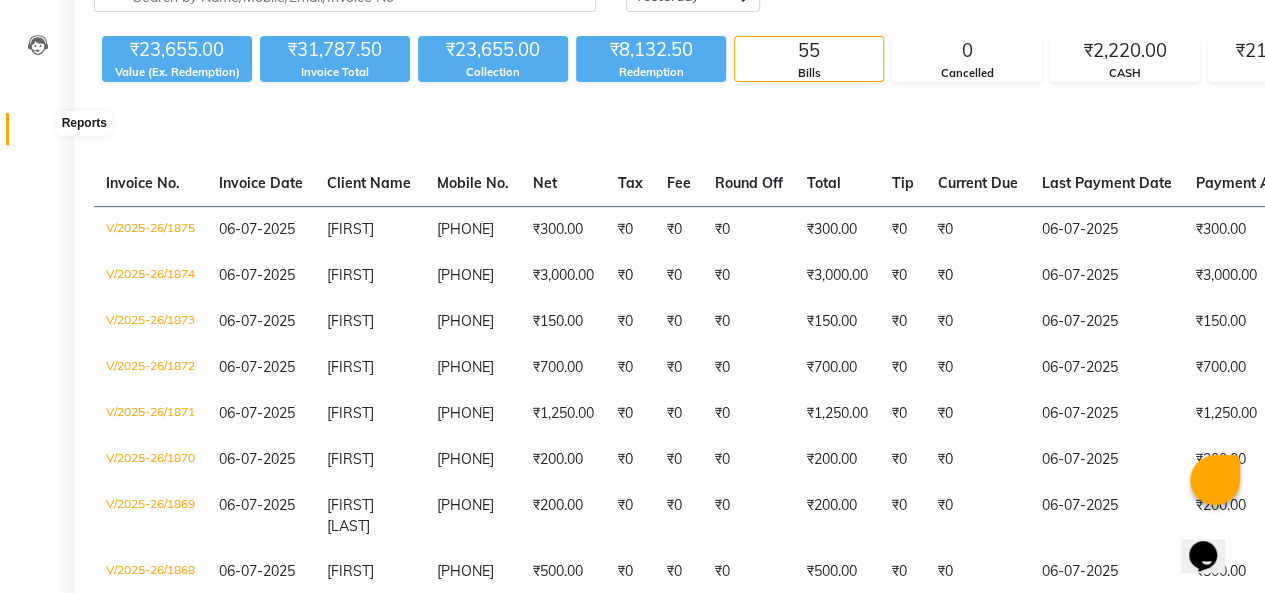 click at bounding box center [38, 134] 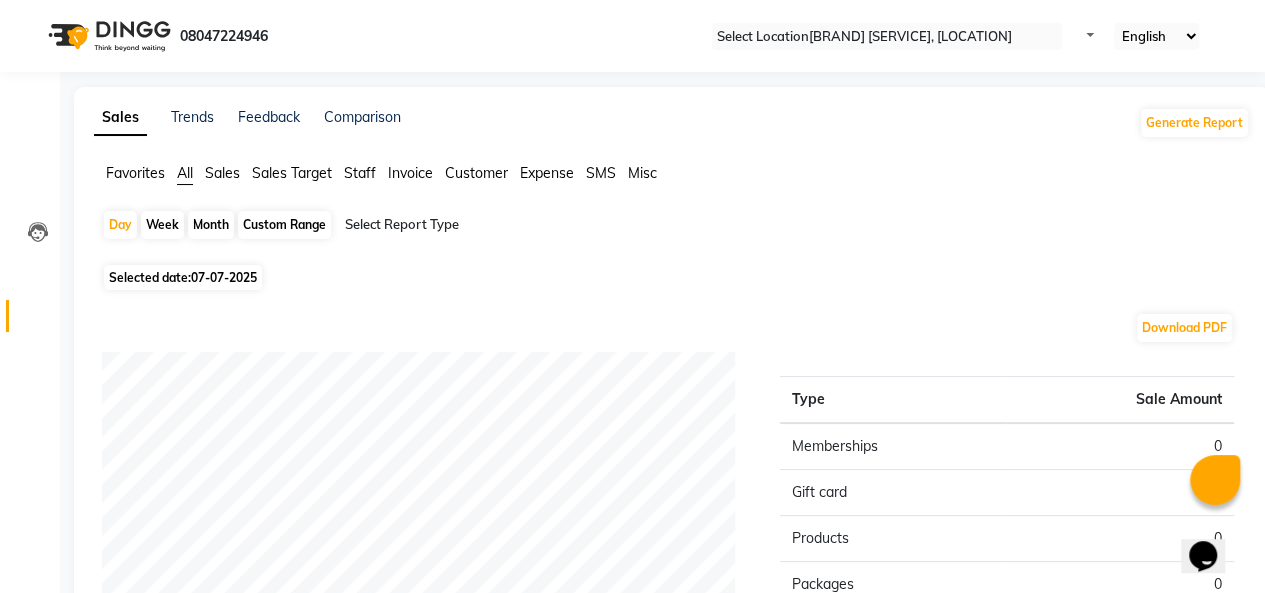 click on "Sales" at bounding box center [135, 173] 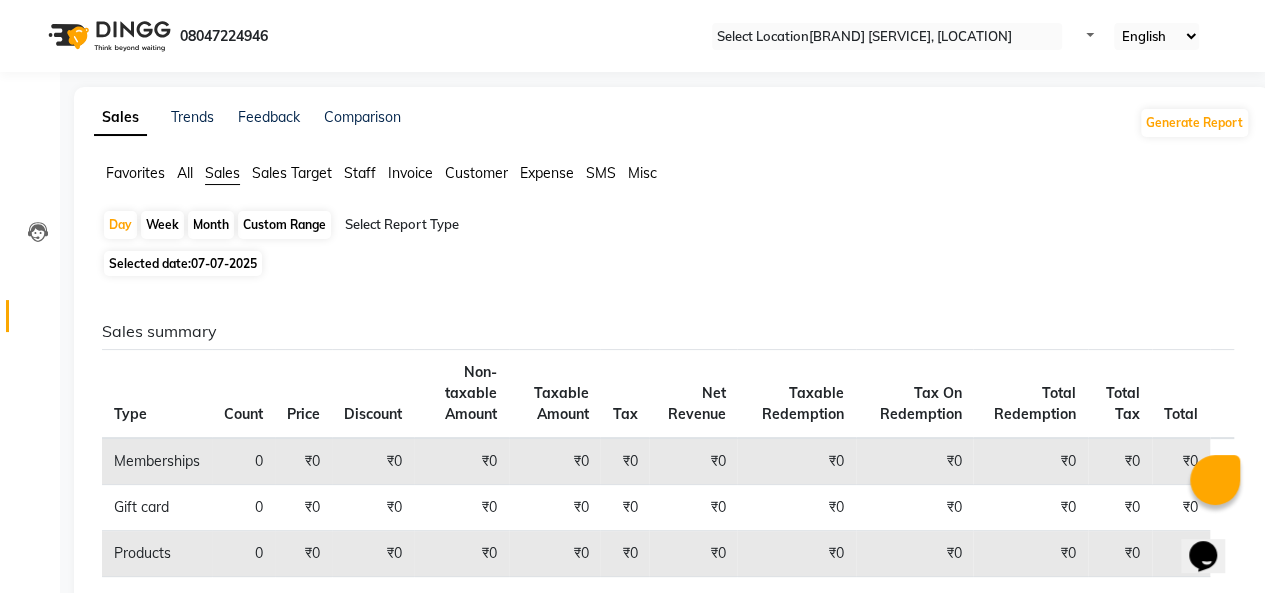 click on "Month" at bounding box center (211, 225) 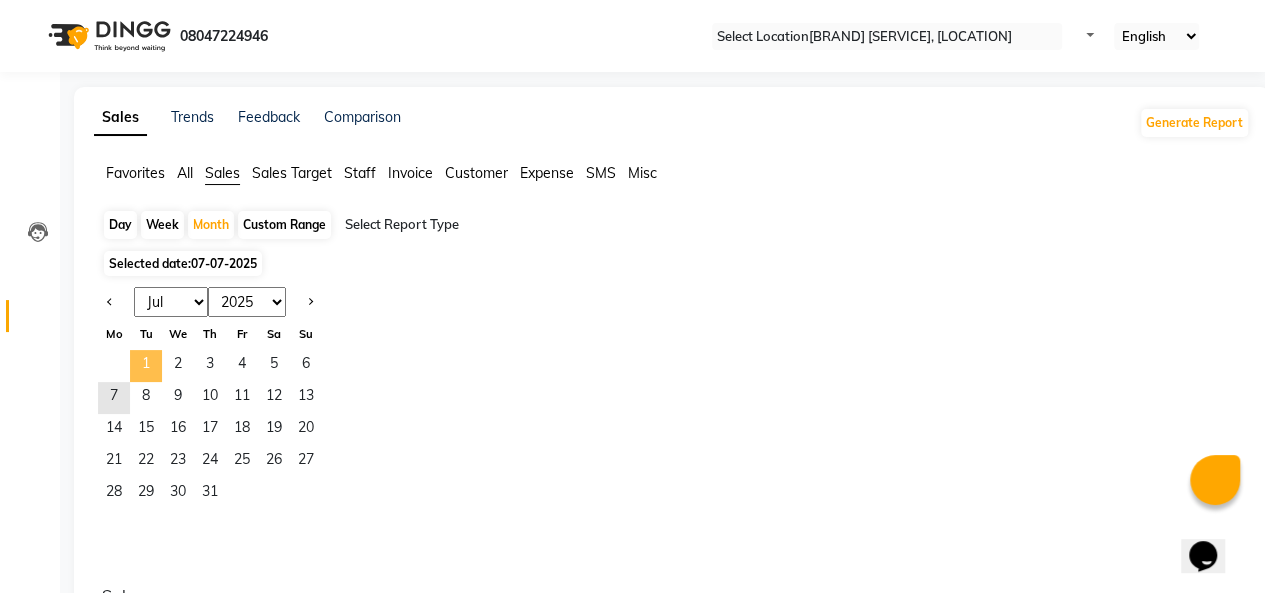 click on "1" at bounding box center [146, 366] 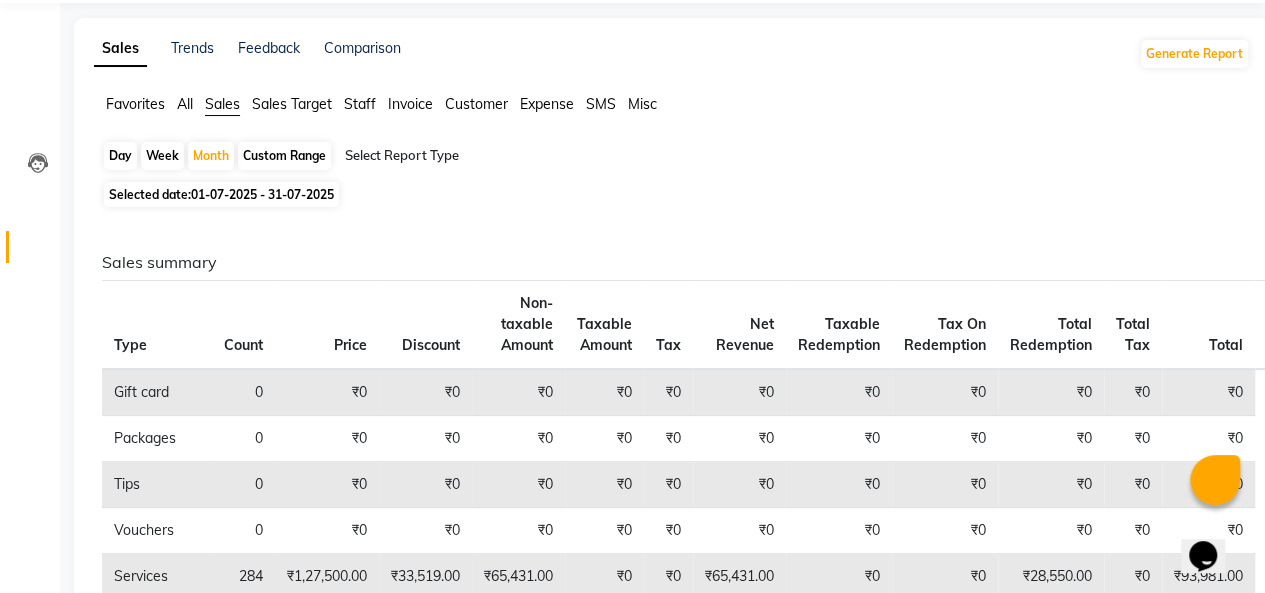 scroll, scrollTop: 68, scrollLeft: 0, axis: vertical 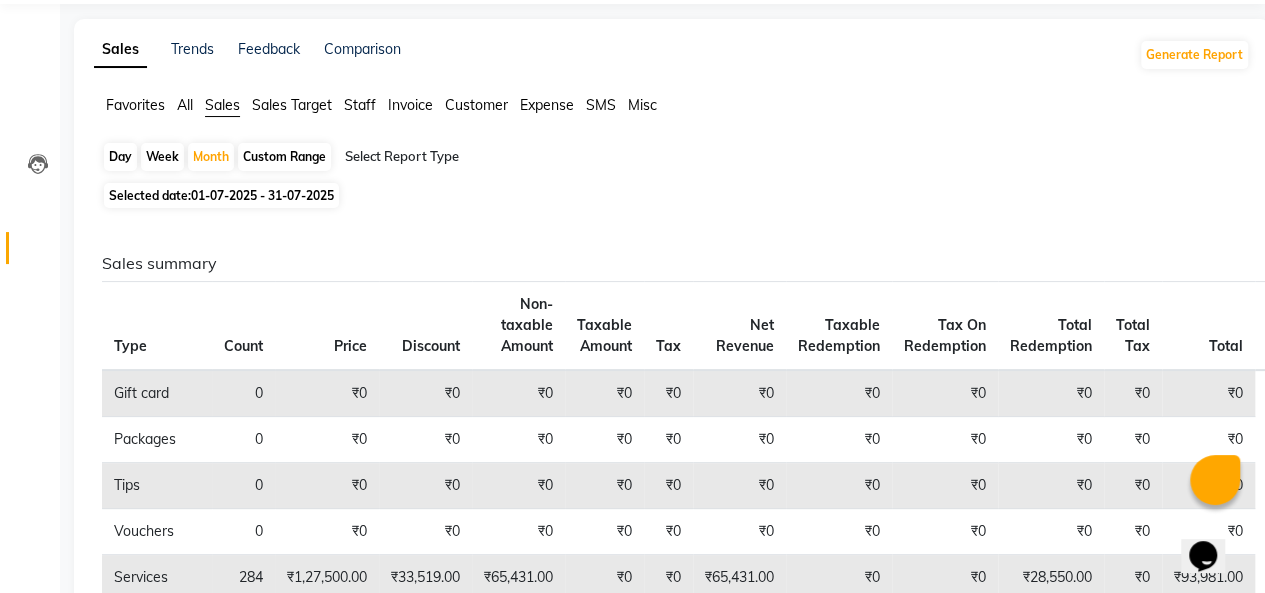 click on "All" at bounding box center (135, 105) 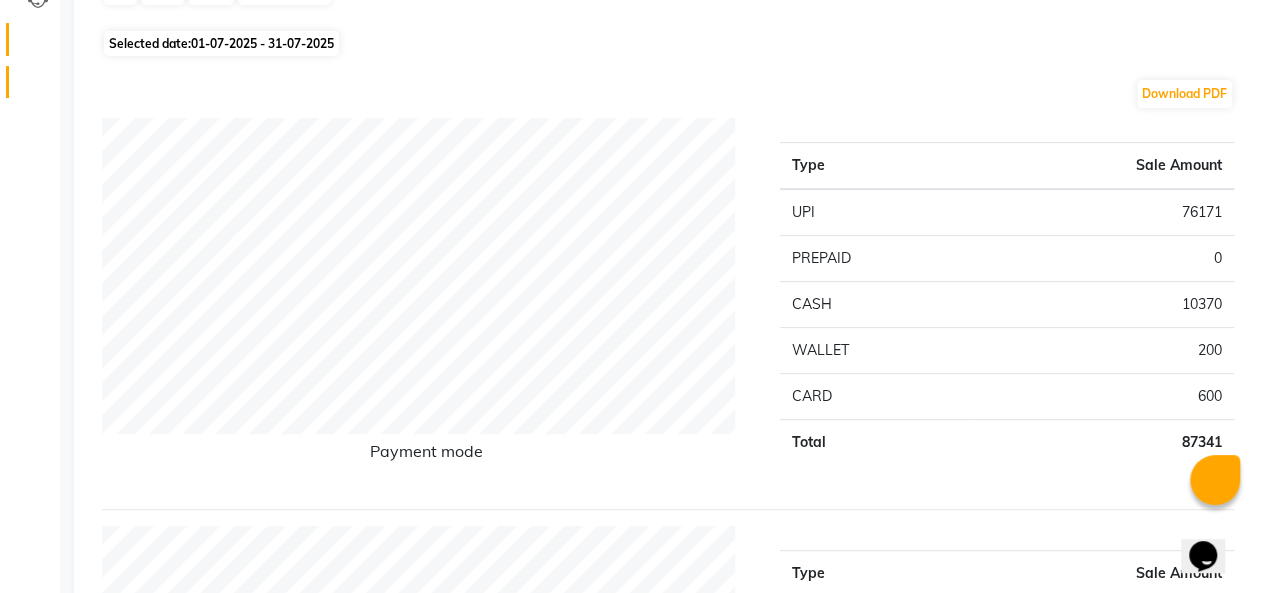scroll, scrollTop: 0, scrollLeft: 0, axis: both 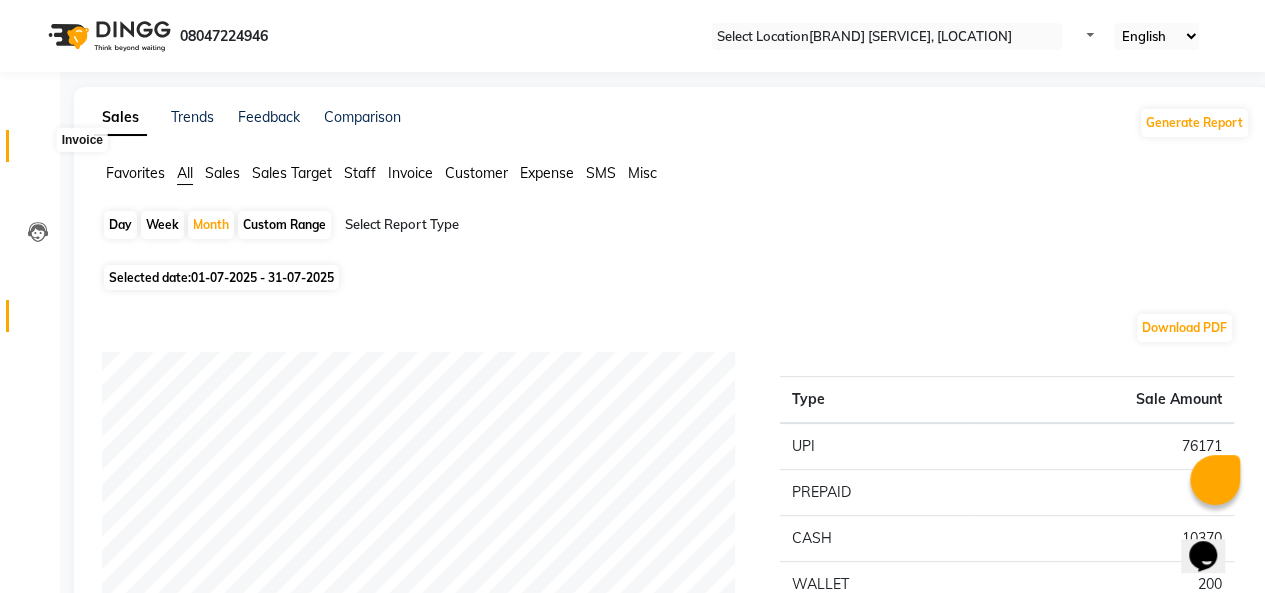 click at bounding box center [37, 151] 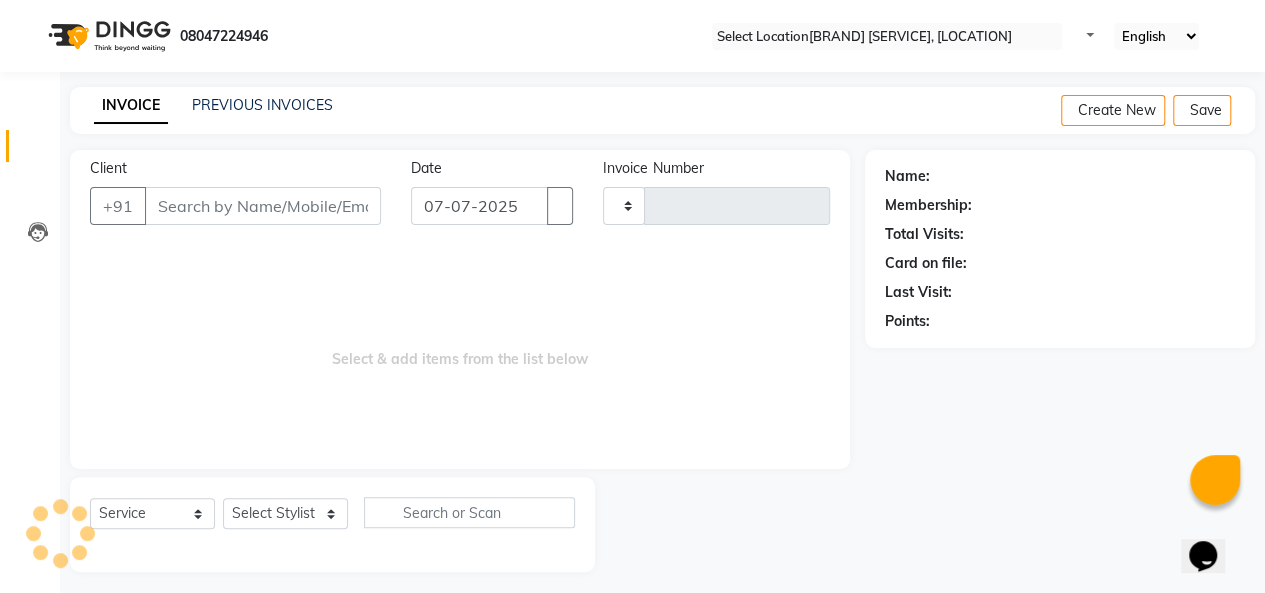scroll, scrollTop: 7, scrollLeft: 0, axis: vertical 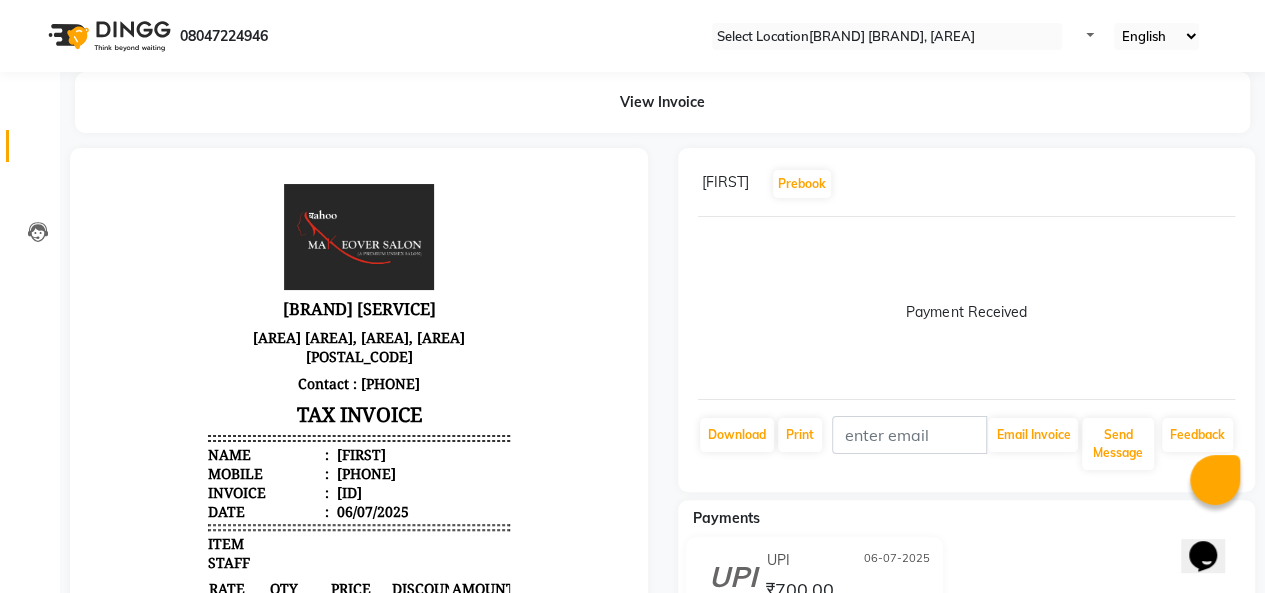 click on "Invoice" at bounding box center [30, 146] 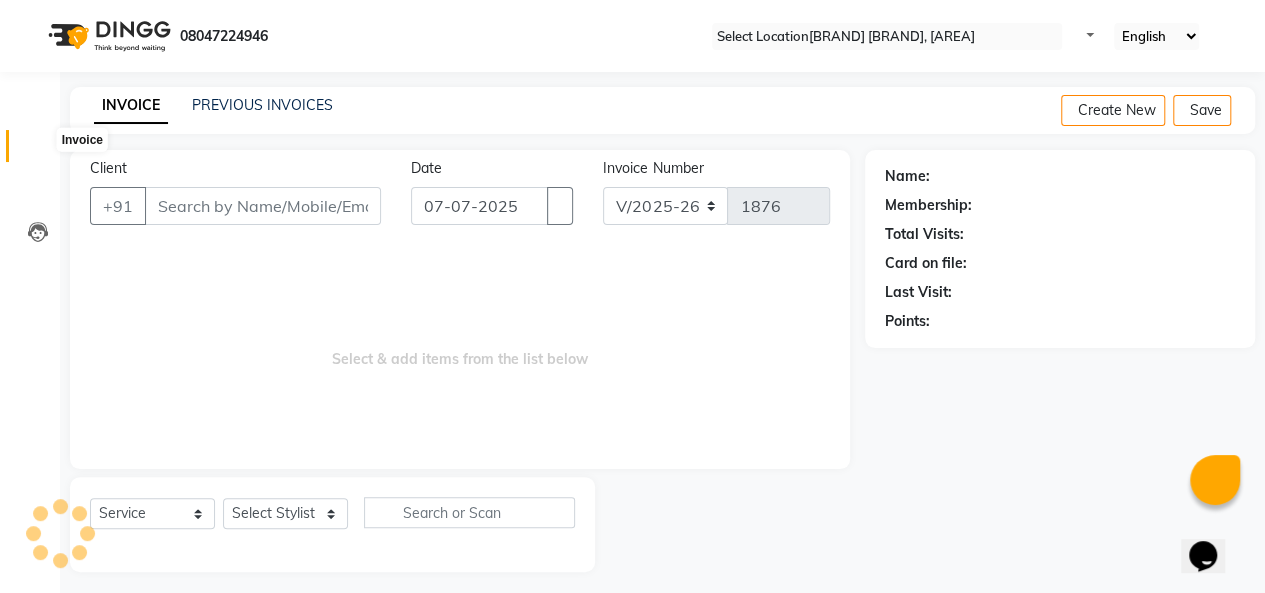 scroll, scrollTop: 7, scrollLeft: 0, axis: vertical 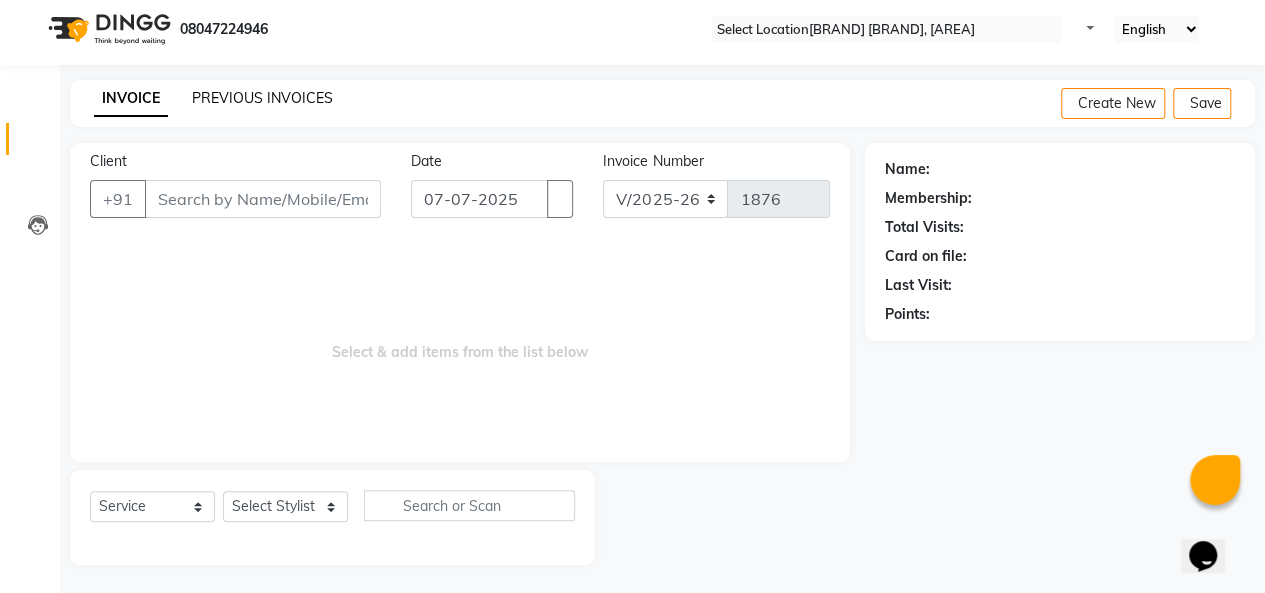 click on "PREVIOUS INVOICES" at bounding box center [262, 98] 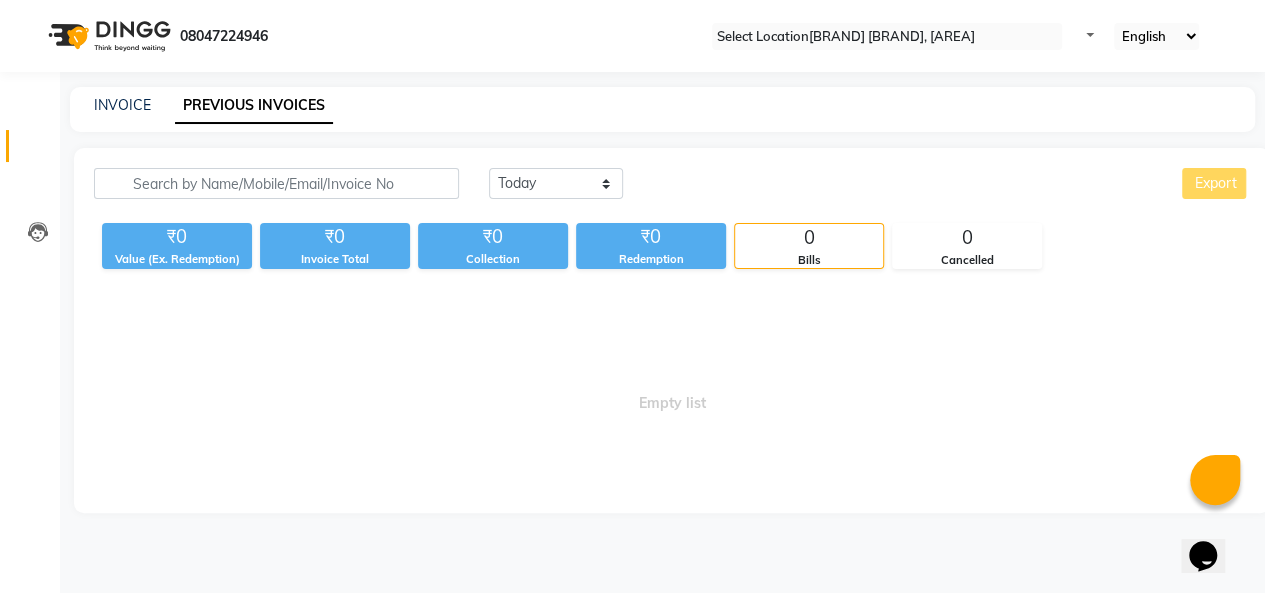 scroll, scrollTop: 0, scrollLeft: 0, axis: both 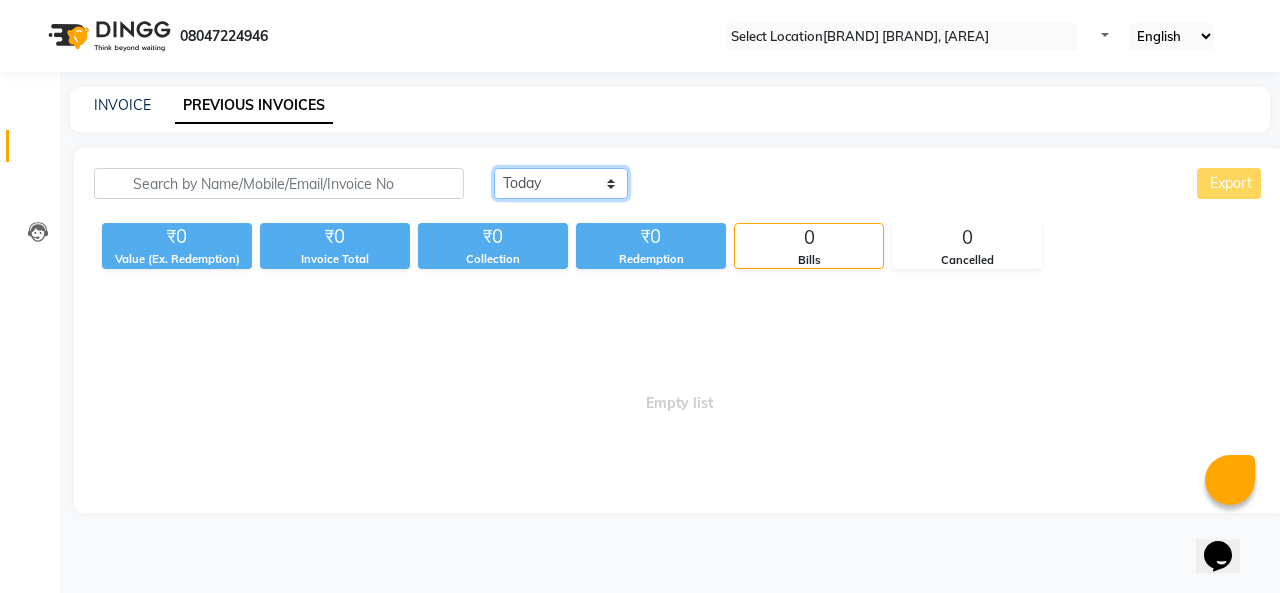 click on "Today Yesterday Custom Range" at bounding box center (561, 183) 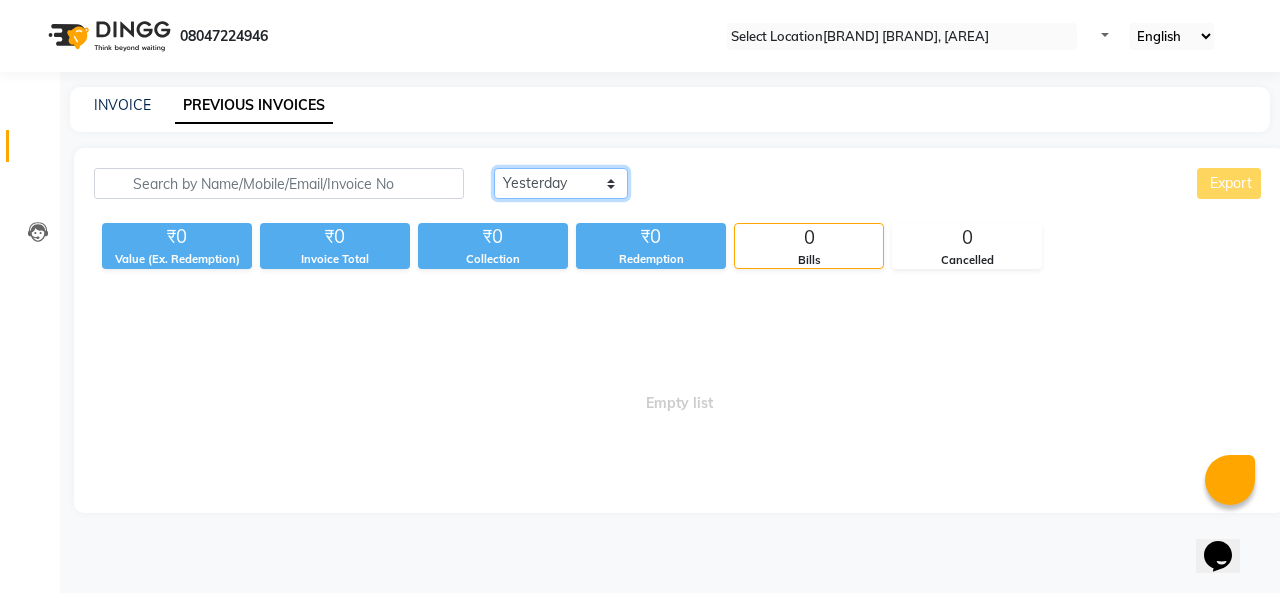 click on "Today Yesterday Custom Range" at bounding box center (561, 183) 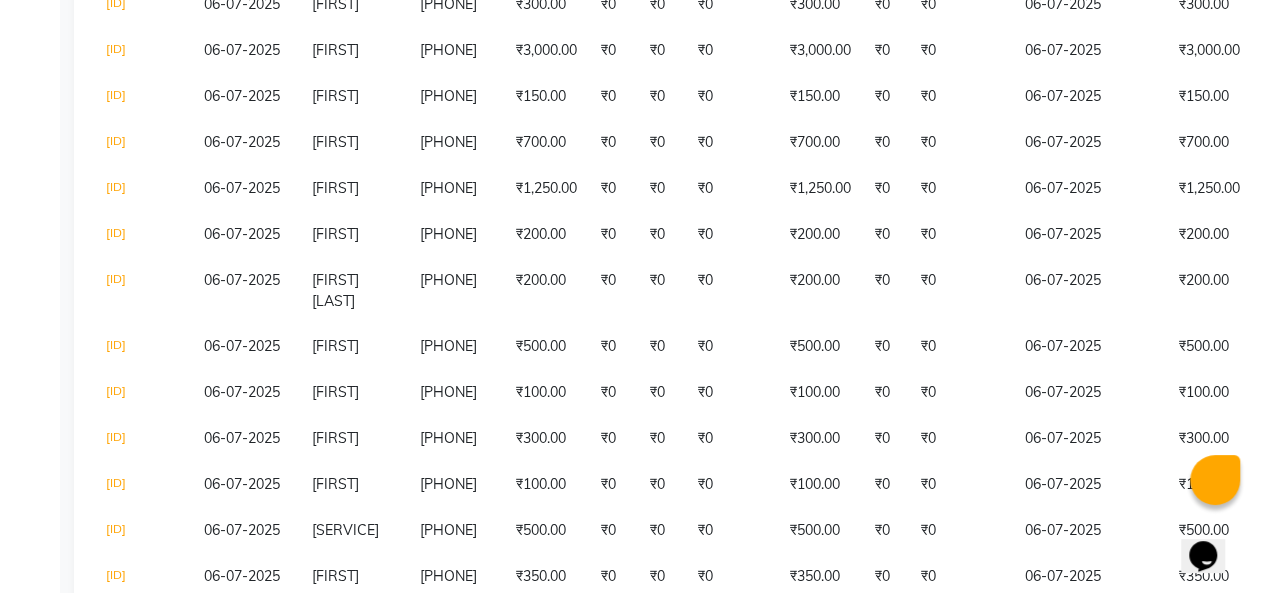 scroll, scrollTop: 413, scrollLeft: 0, axis: vertical 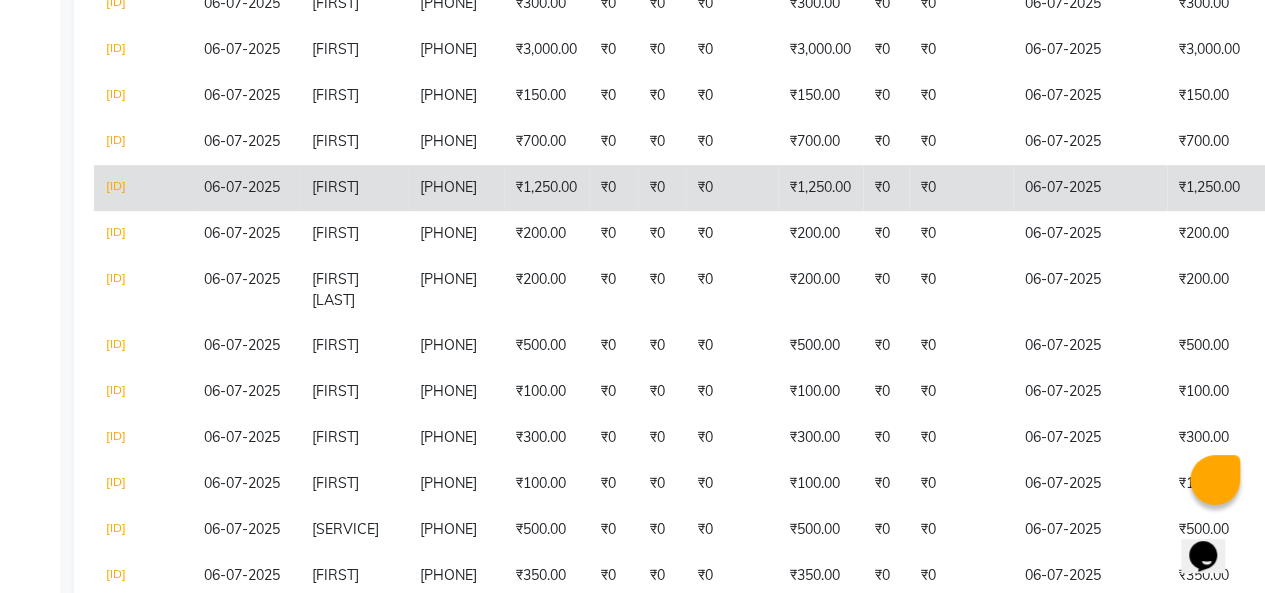click on "₹1,250.00" at bounding box center [546, 3] 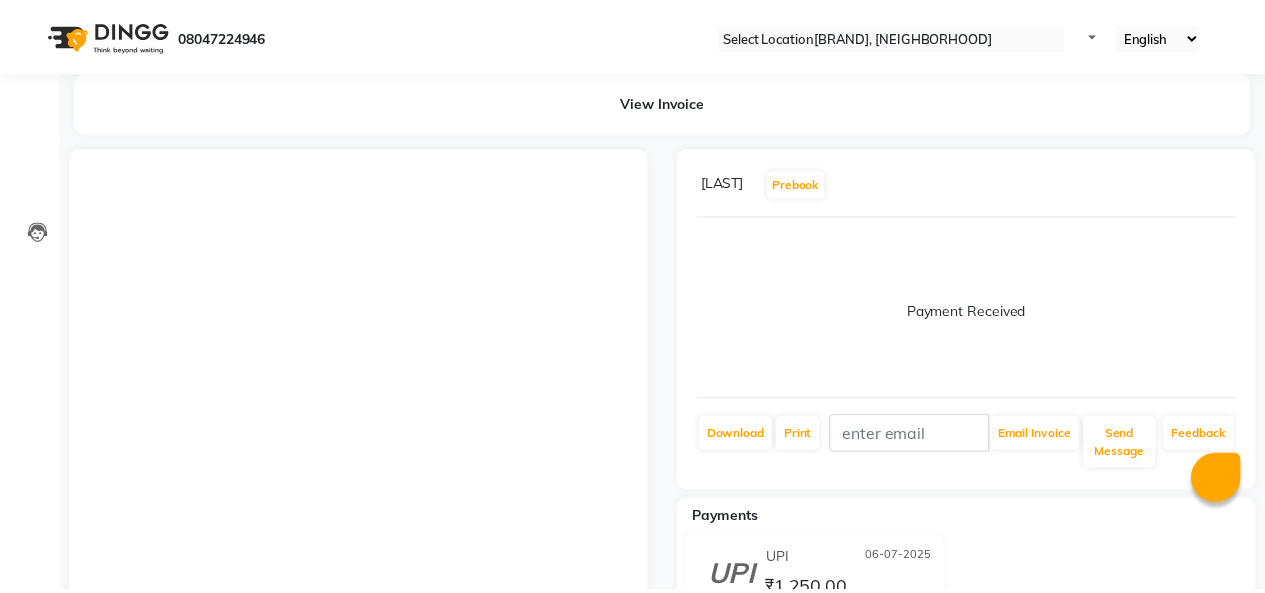 scroll, scrollTop: 201, scrollLeft: 0, axis: vertical 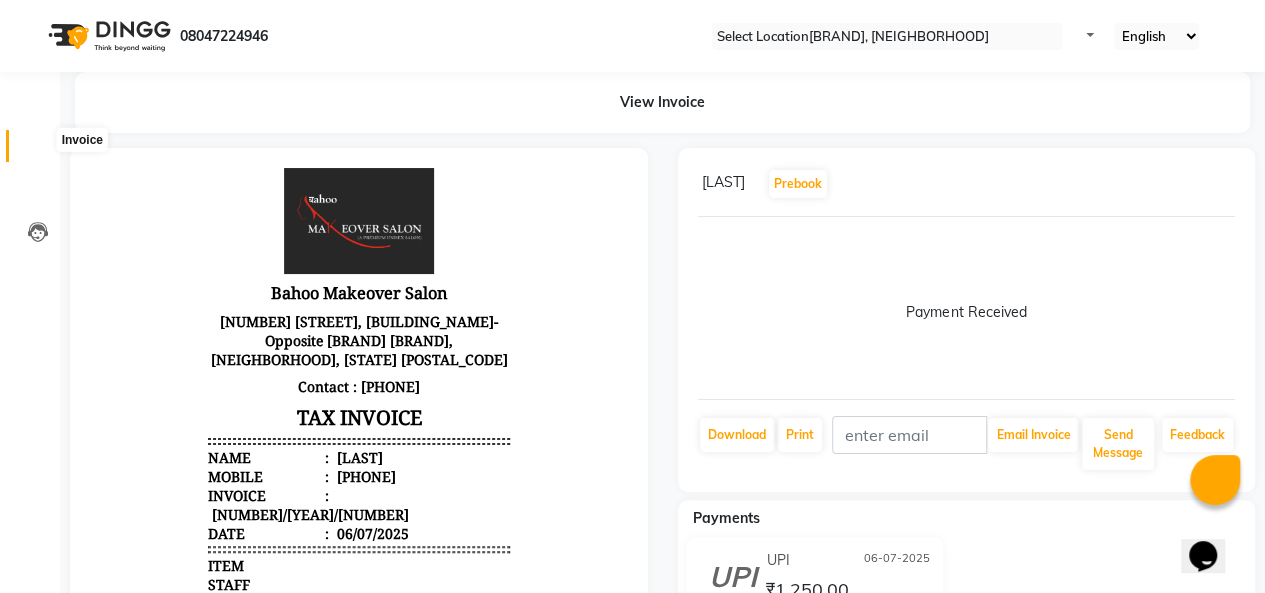 click at bounding box center [37, 151] 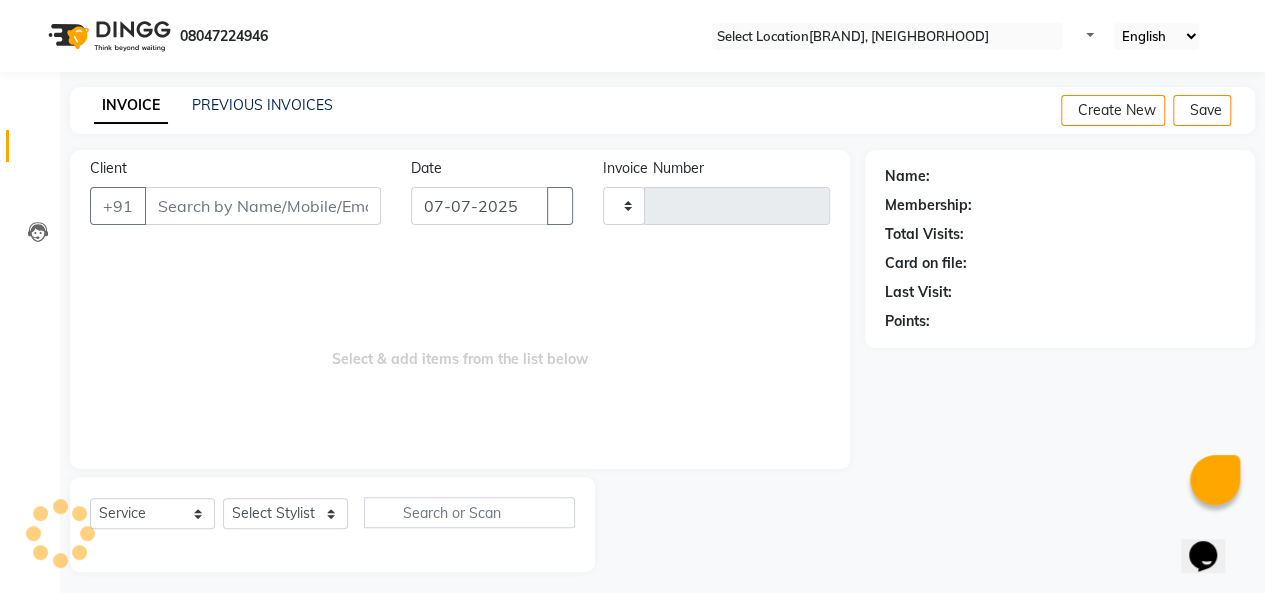 scroll, scrollTop: 7, scrollLeft: 0, axis: vertical 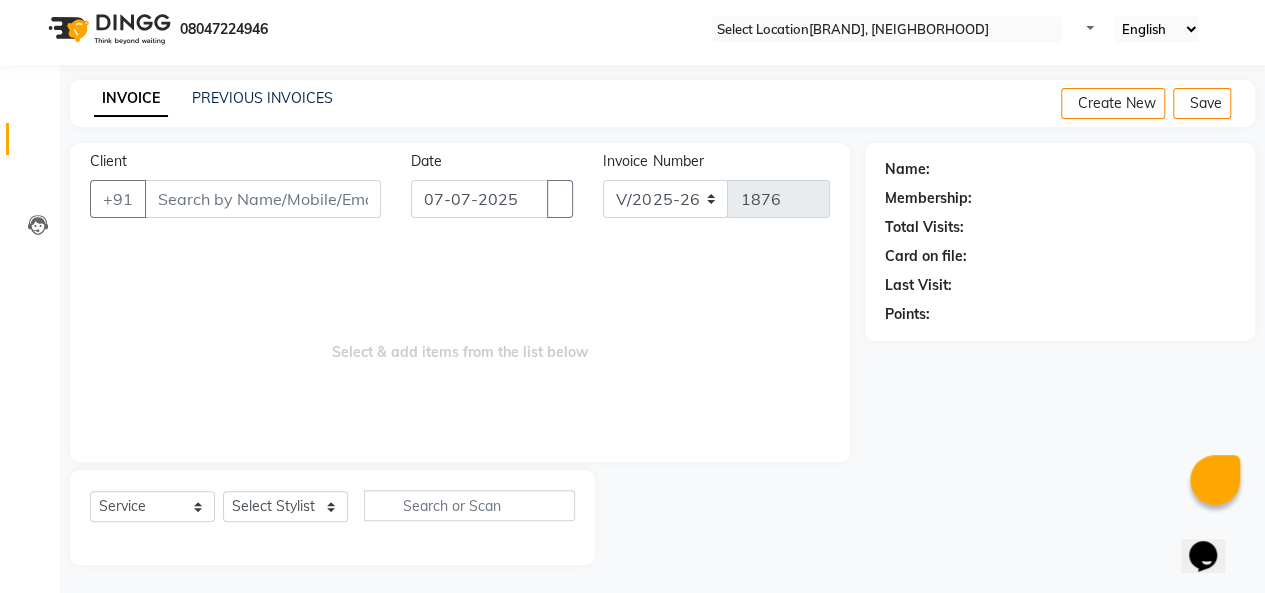 click on "PREVIOUS INVOICES" at bounding box center [262, 98] 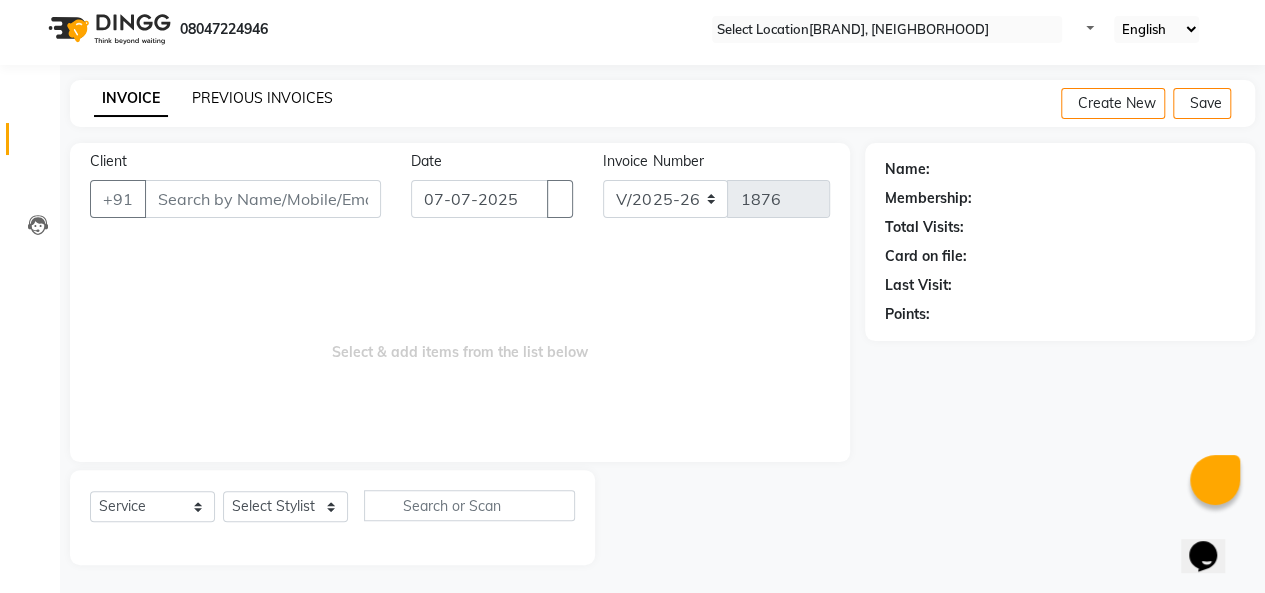 click on "PREVIOUS INVOICES" at bounding box center (262, 98) 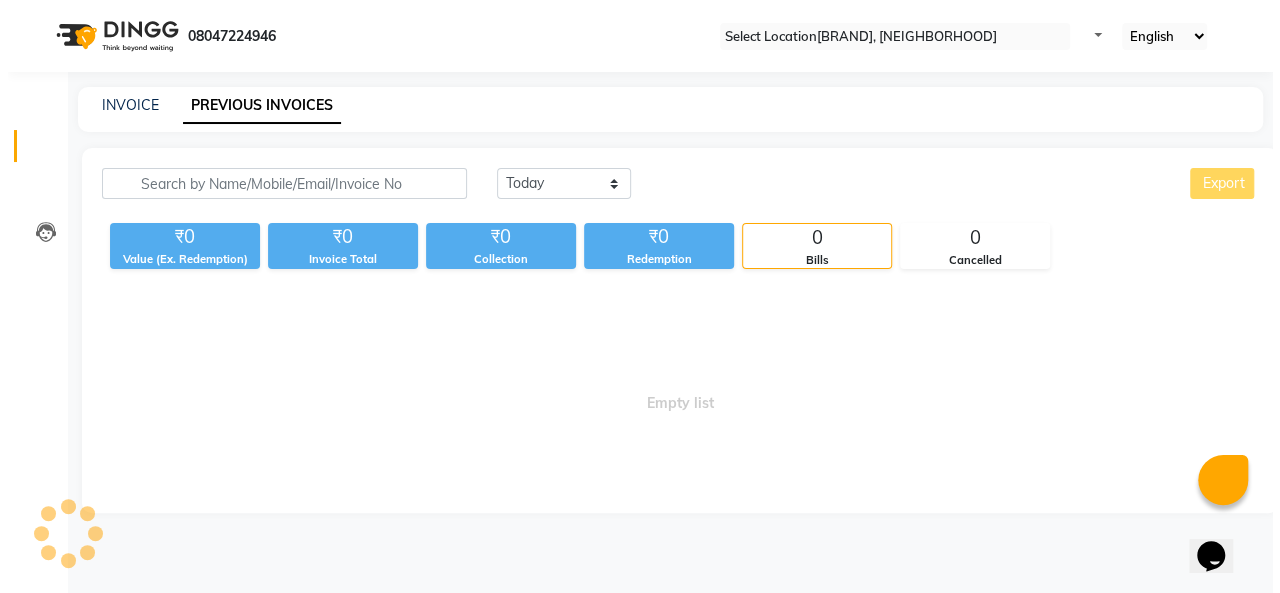 scroll, scrollTop: 0, scrollLeft: 0, axis: both 